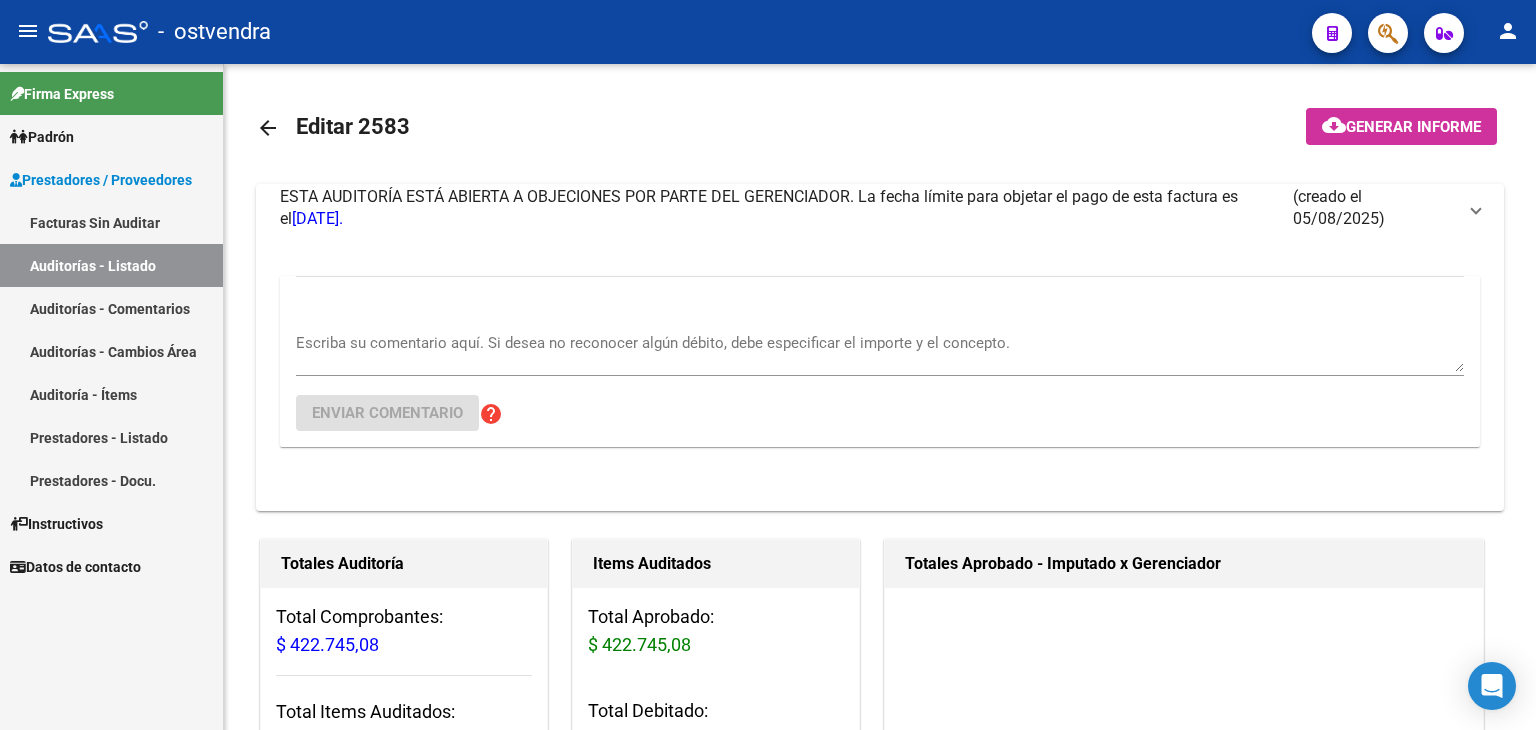 scroll, scrollTop: 0, scrollLeft: 0, axis: both 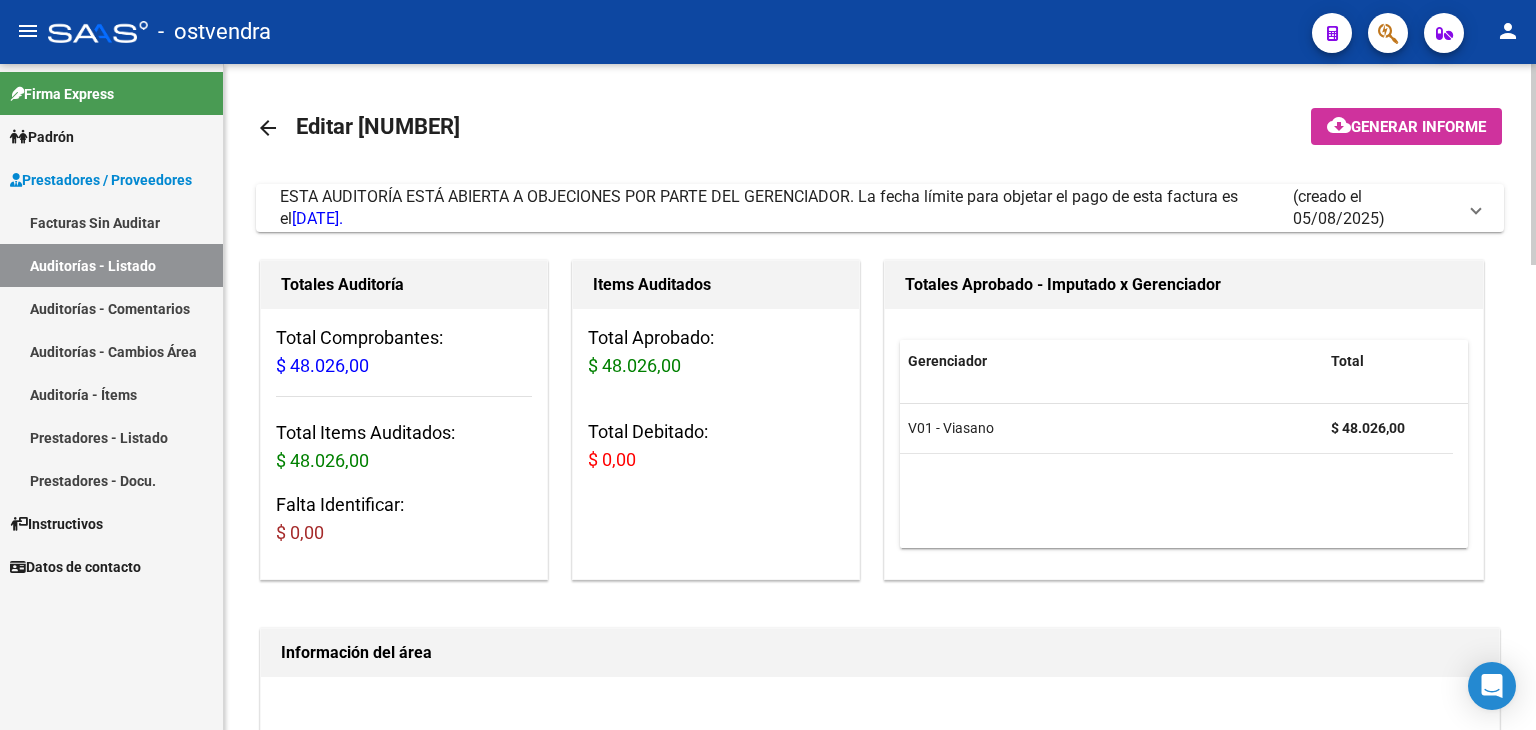drag, startPoint x: 1482, startPoint y: 205, endPoint x: 1312, endPoint y: 281, distance: 186.21494 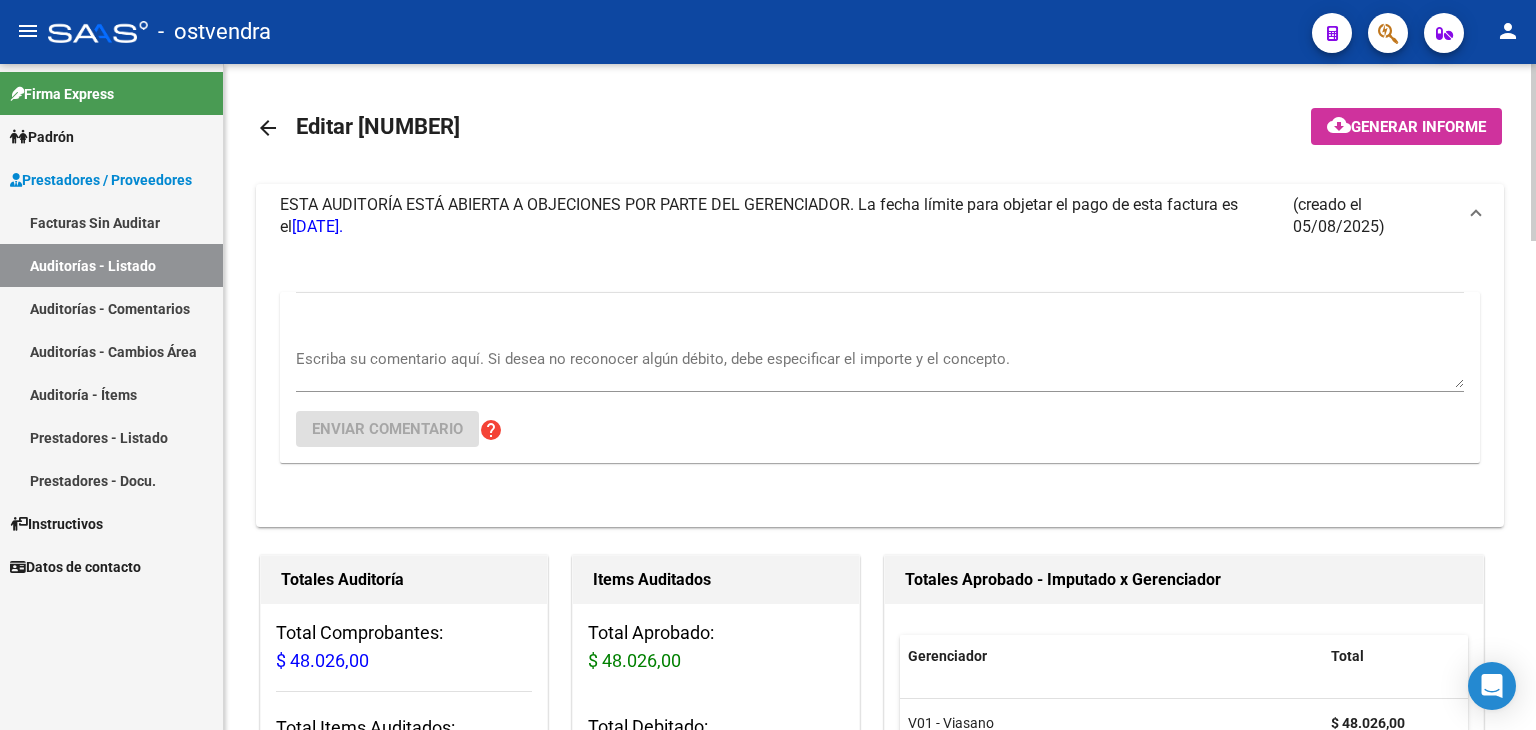 click on "Escriba su comentario aquí. Si desea no reconocer algún débito, debe especificar el importe y el concepto." at bounding box center [880, 361] 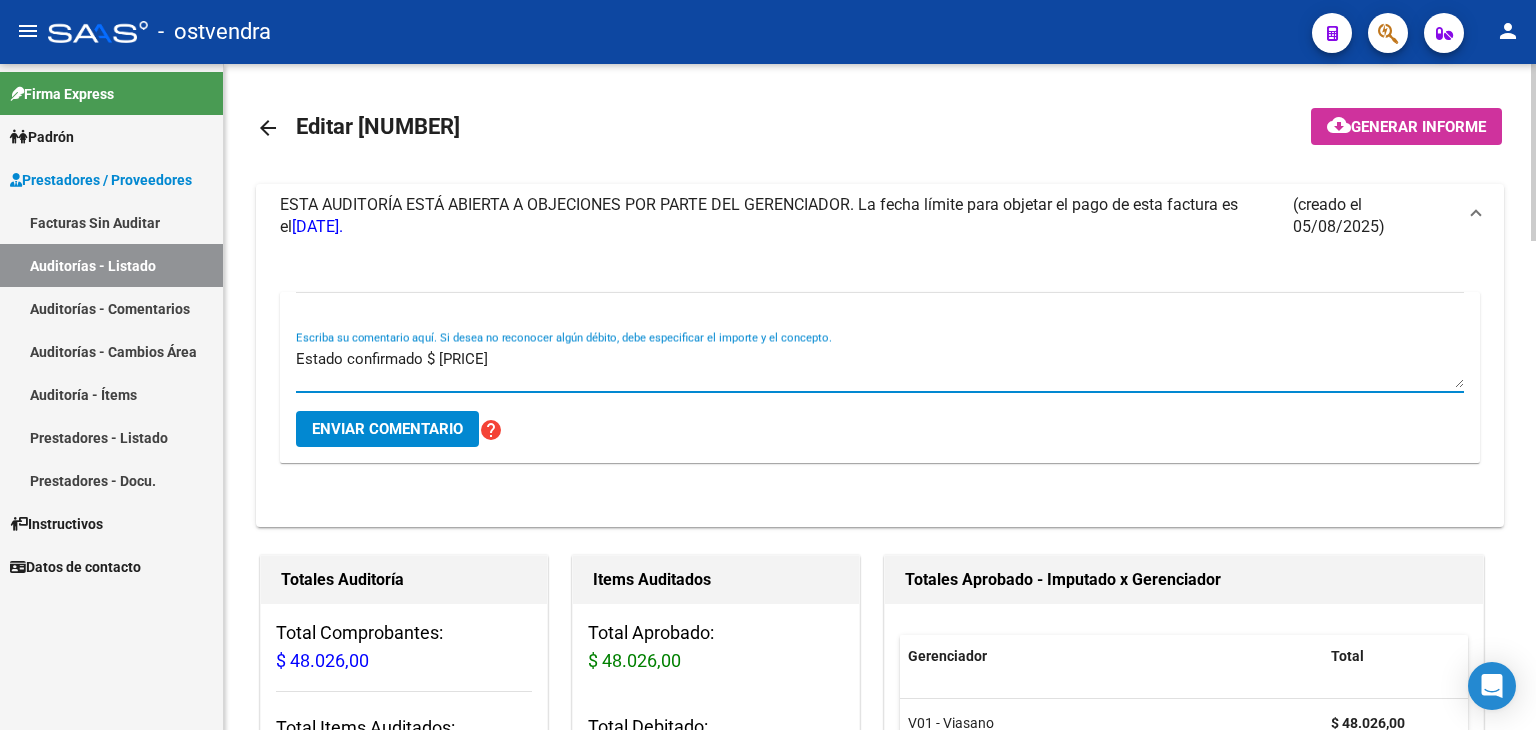 scroll, scrollTop: 0, scrollLeft: 0, axis: both 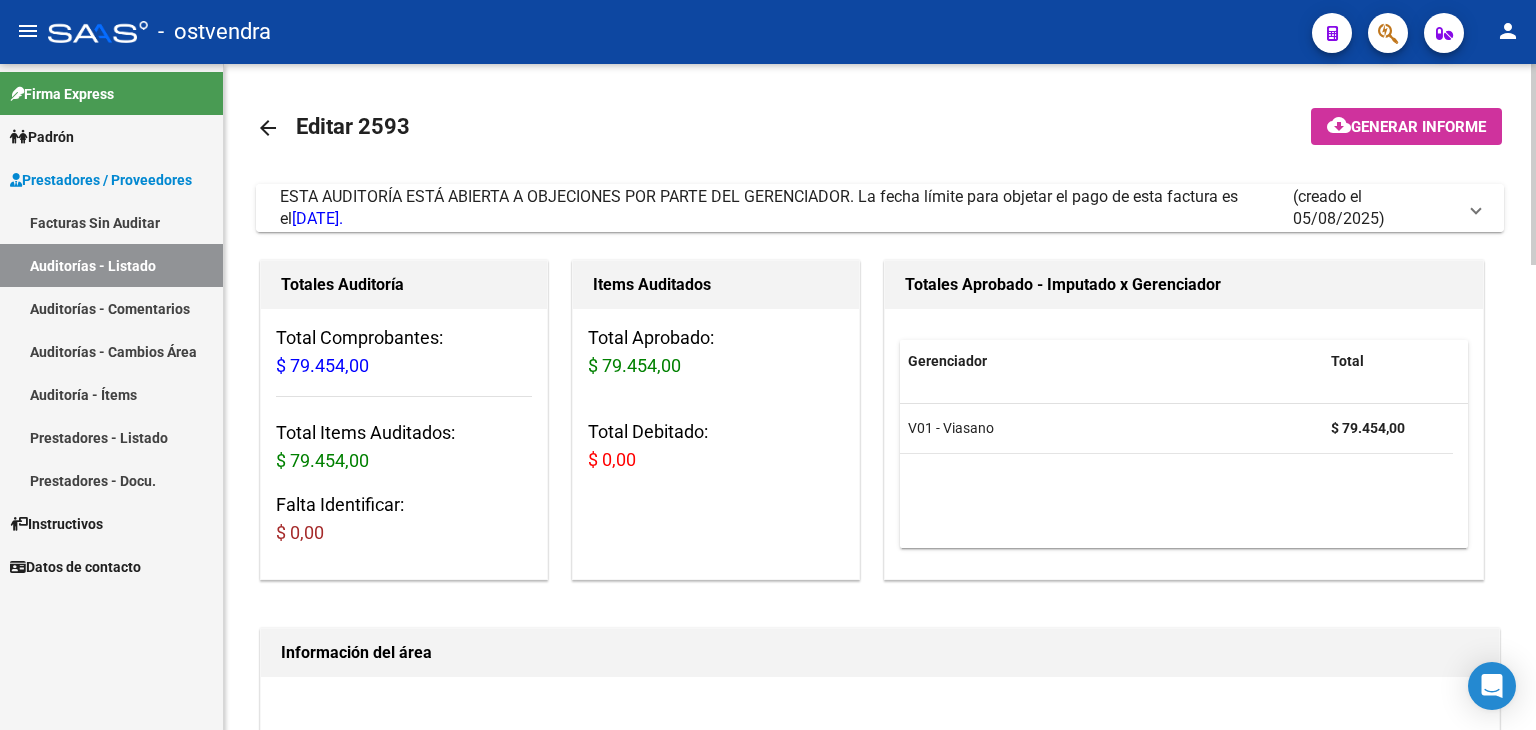 click at bounding box center (1476, 208) 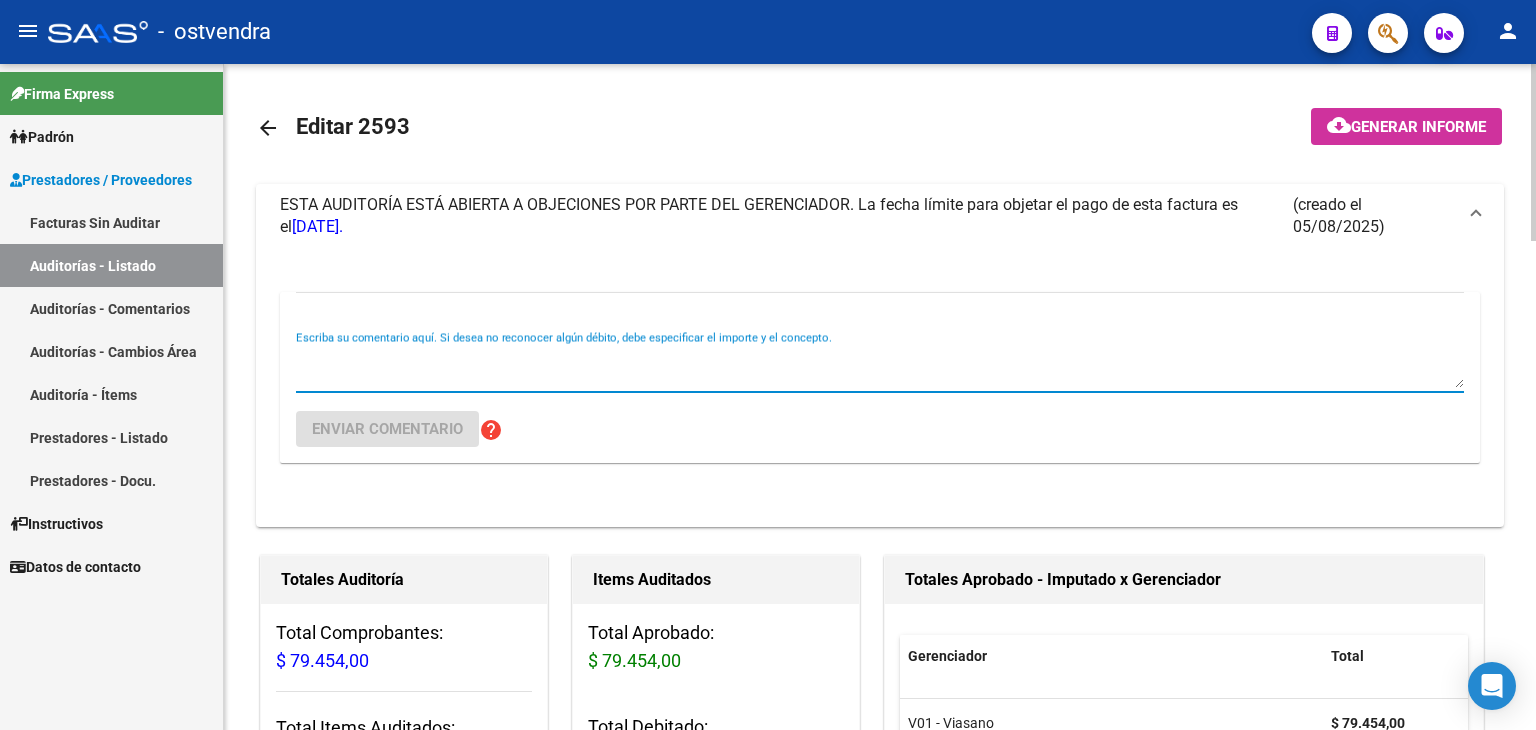 click on "Escriba su comentario aquí. Si desea no reconocer algún débito, debe especificar el importe y el concepto." at bounding box center [880, 368] 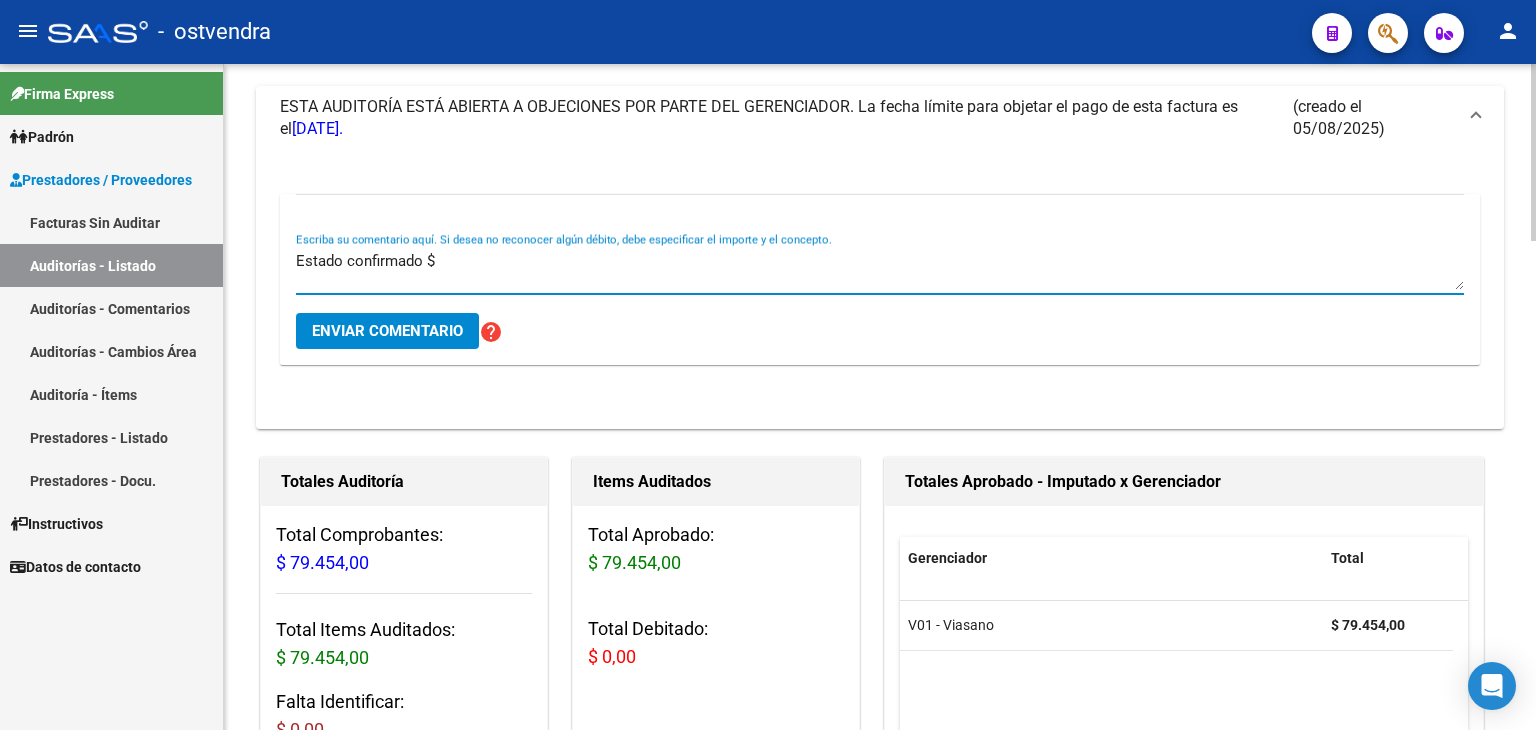 scroll, scrollTop: 100, scrollLeft: 0, axis: vertical 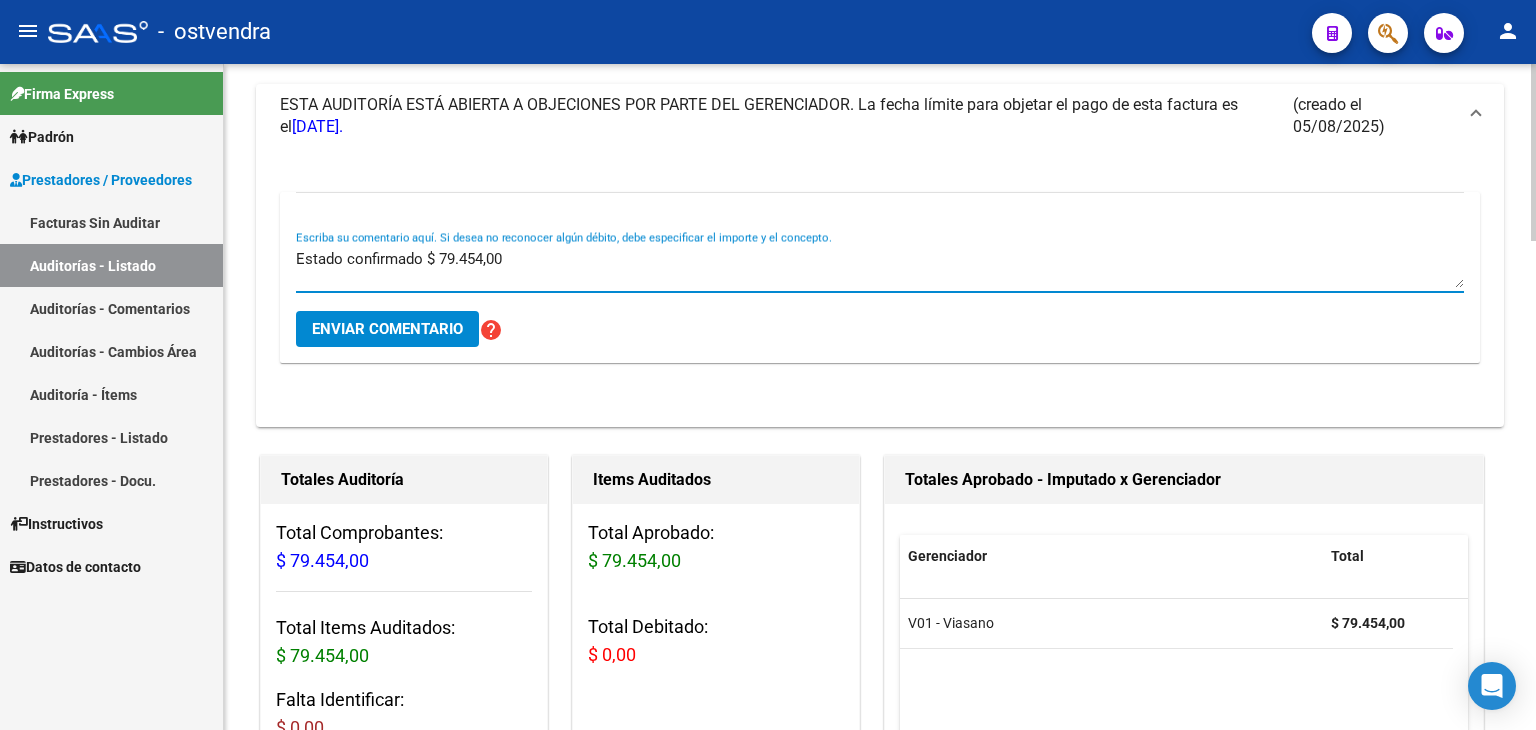 type on "Estado confirmado $ 79.454,00" 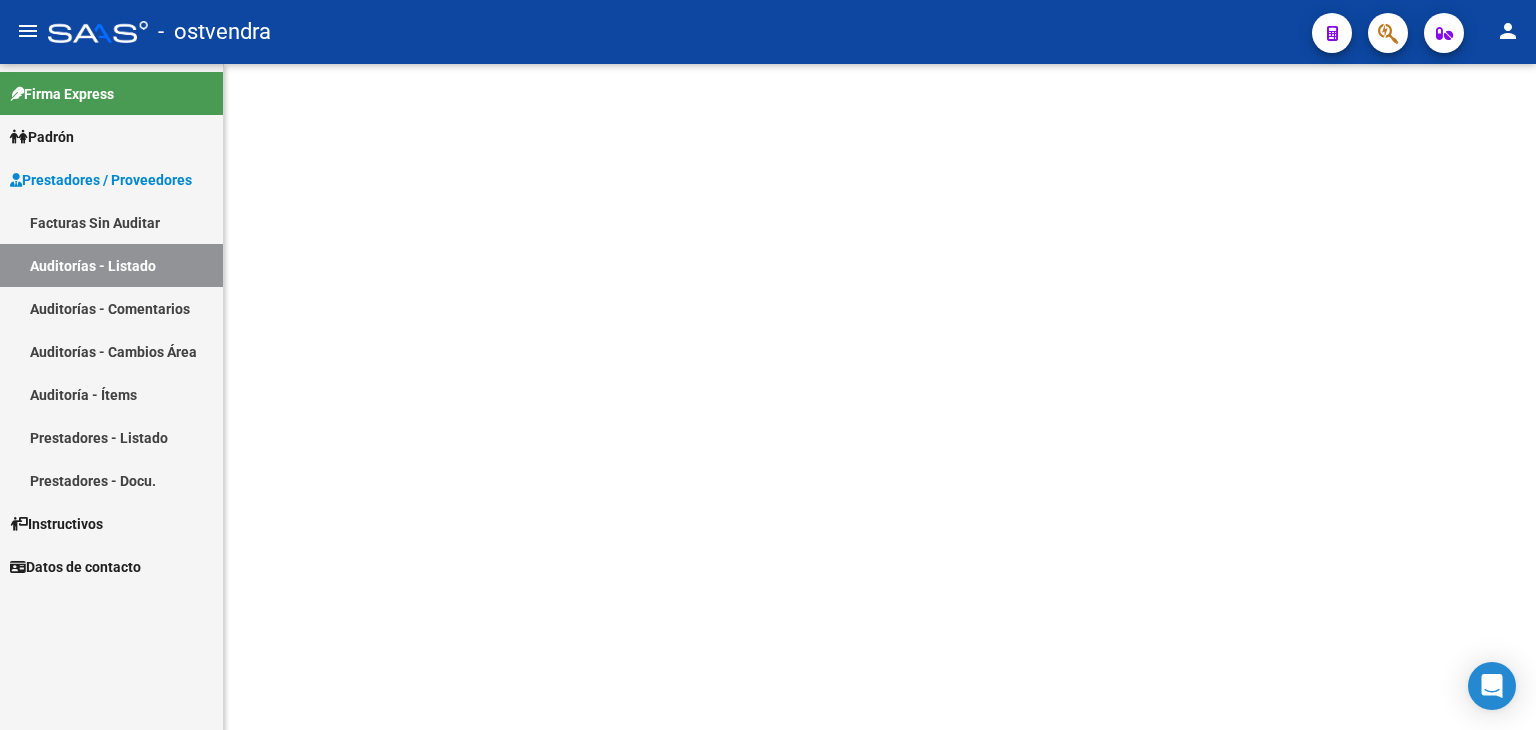 scroll, scrollTop: 0, scrollLeft: 0, axis: both 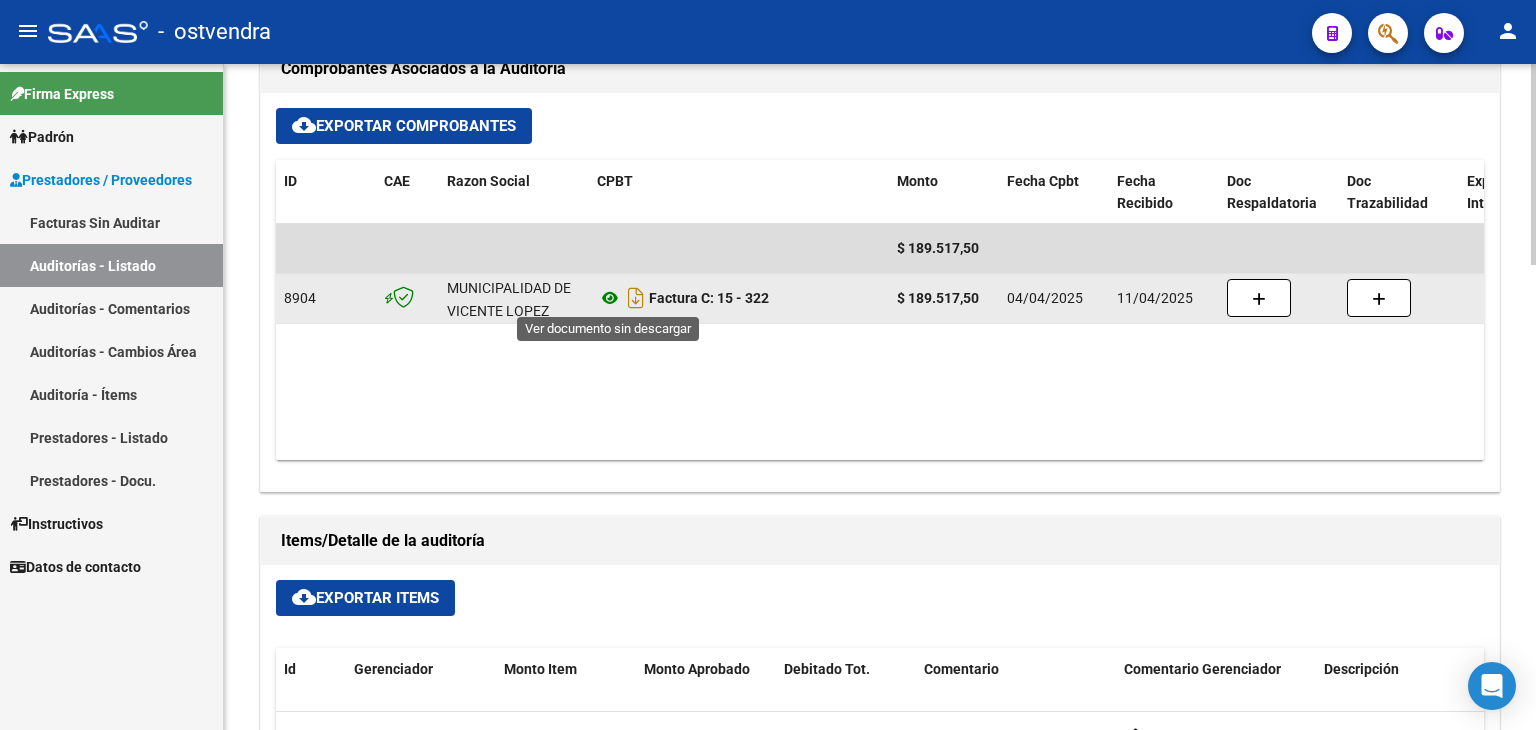 click 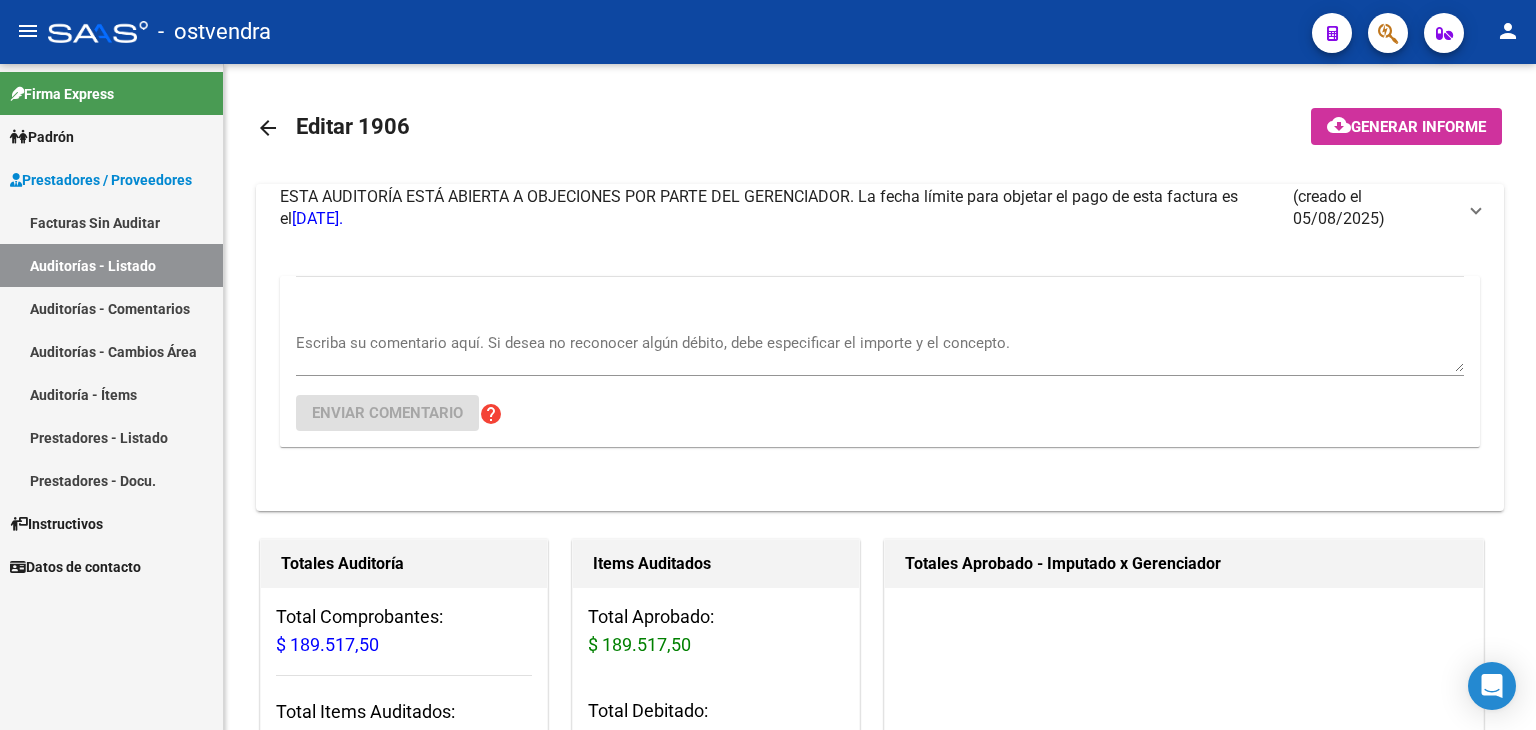 scroll, scrollTop: 0, scrollLeft: 0, axis: both 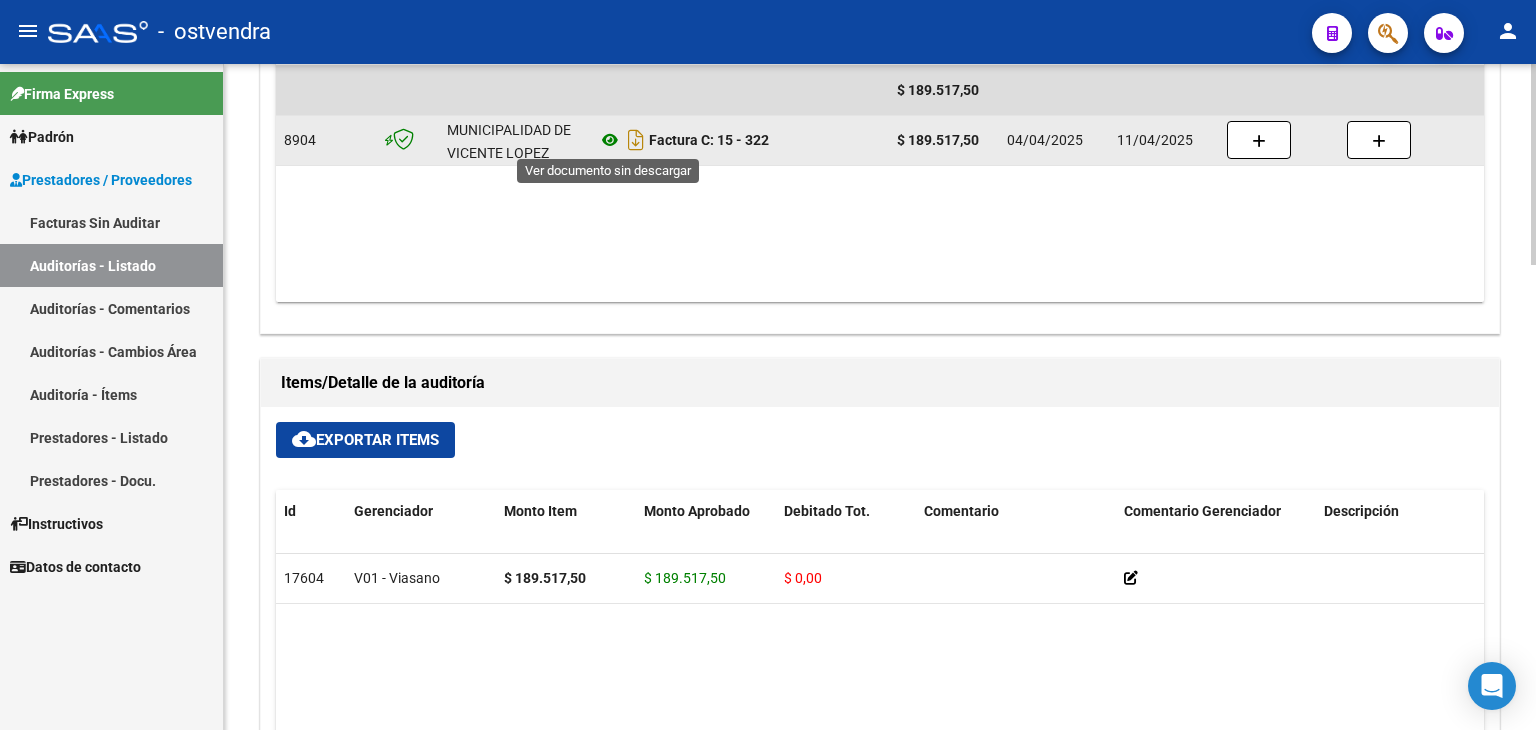 click 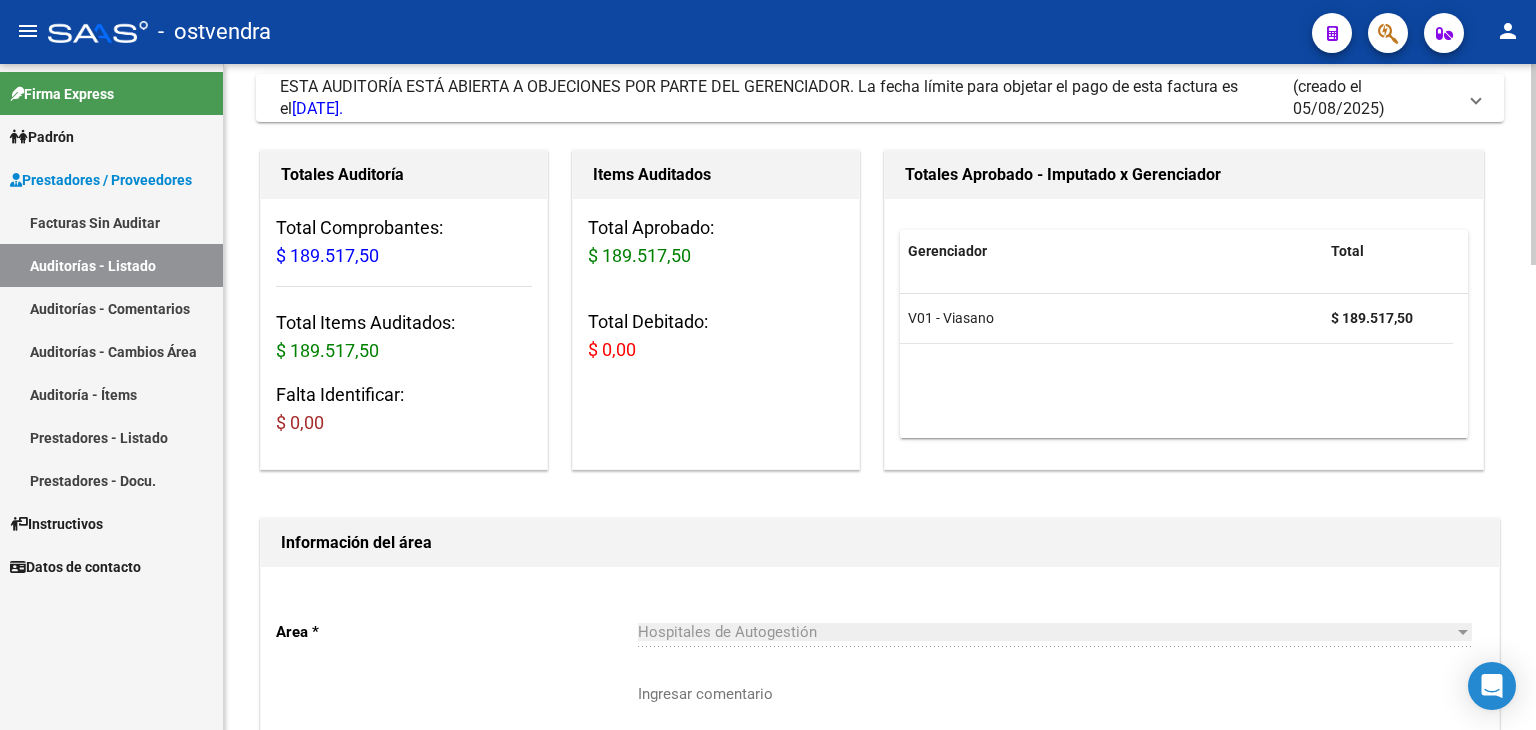 scroll, scrollTop: 0, scrollLeft: 0, axis: both 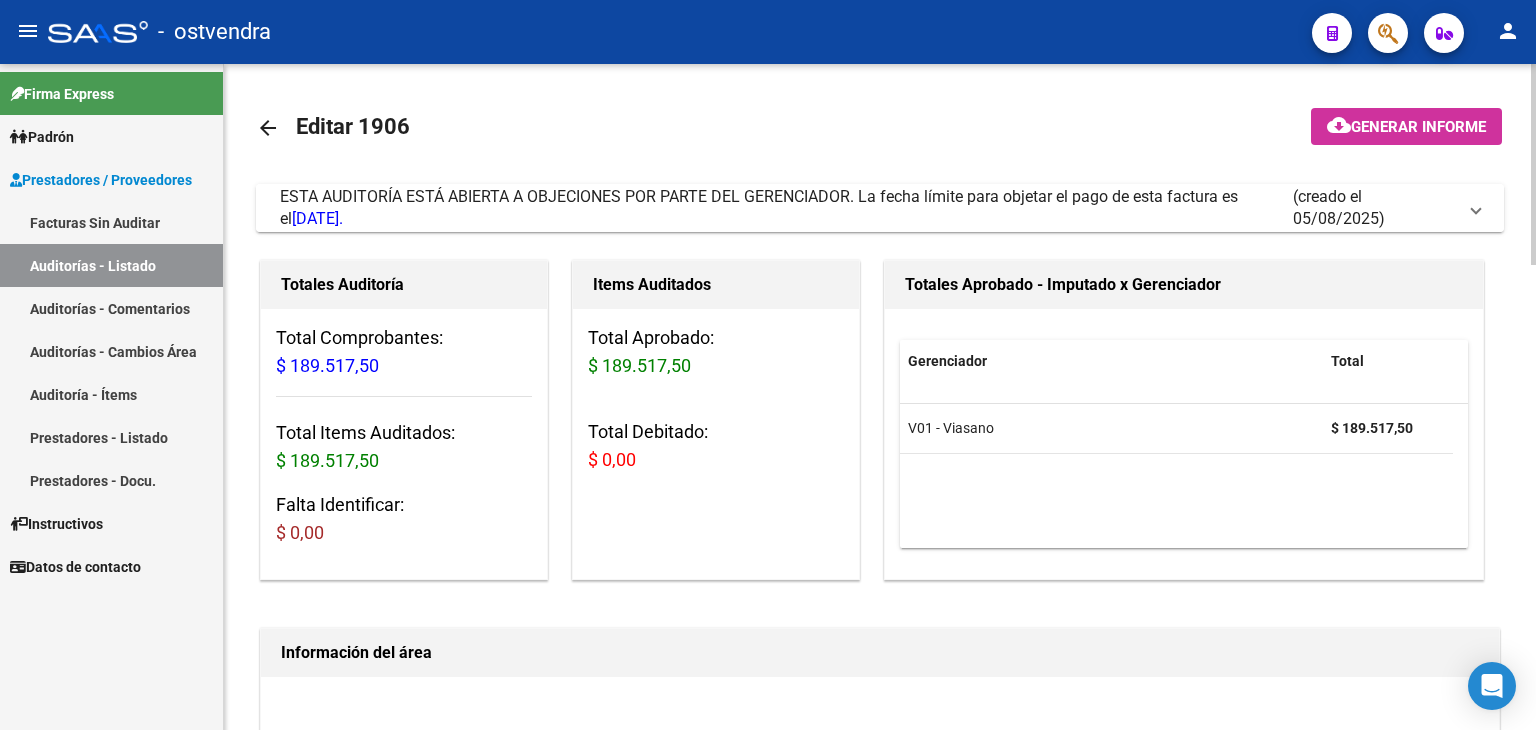 click at bounding box center [1476, 208] 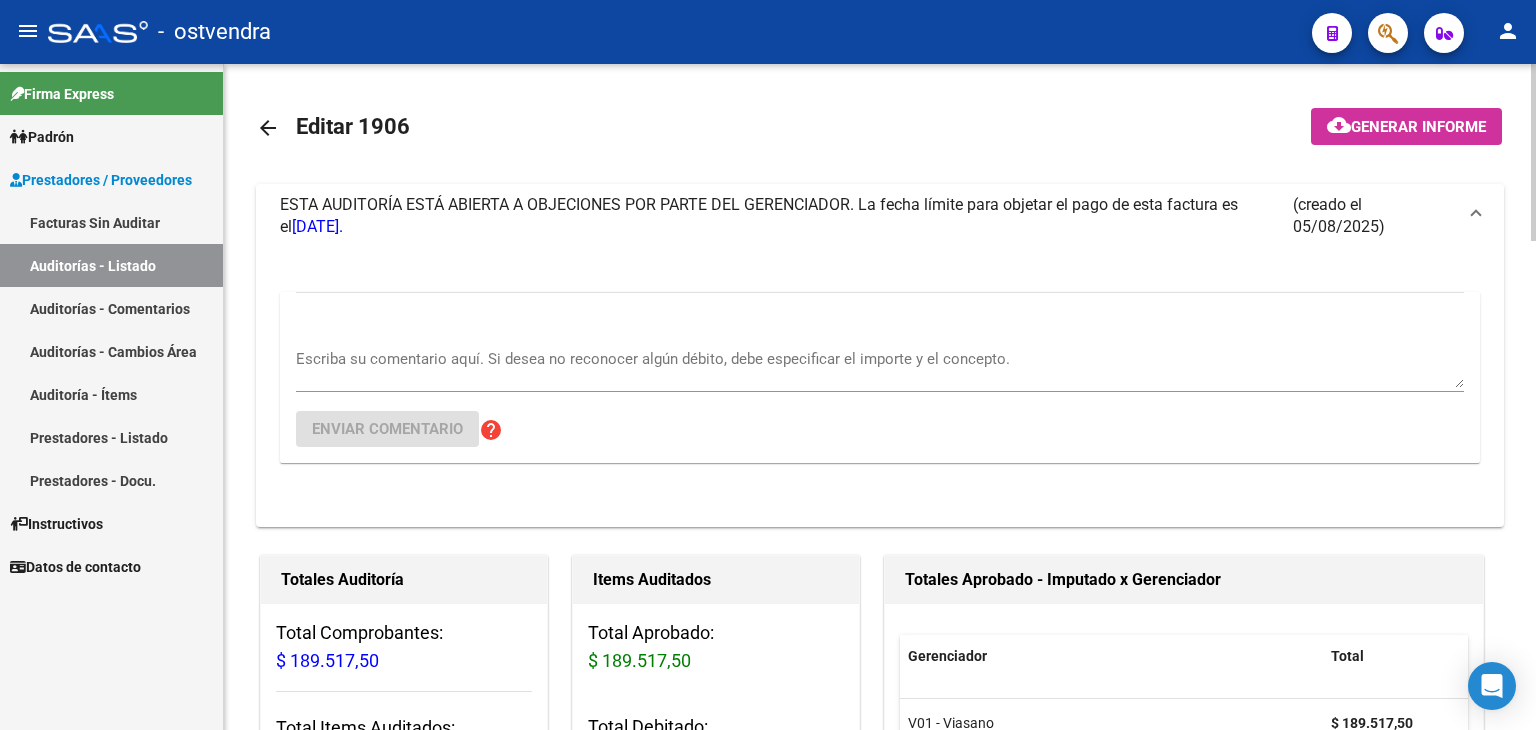 click on "Escriba su comentario aquí. Si desea no reconocer algún débito, debe especificar el importe y el concepto." at bounding box center [880, 361] 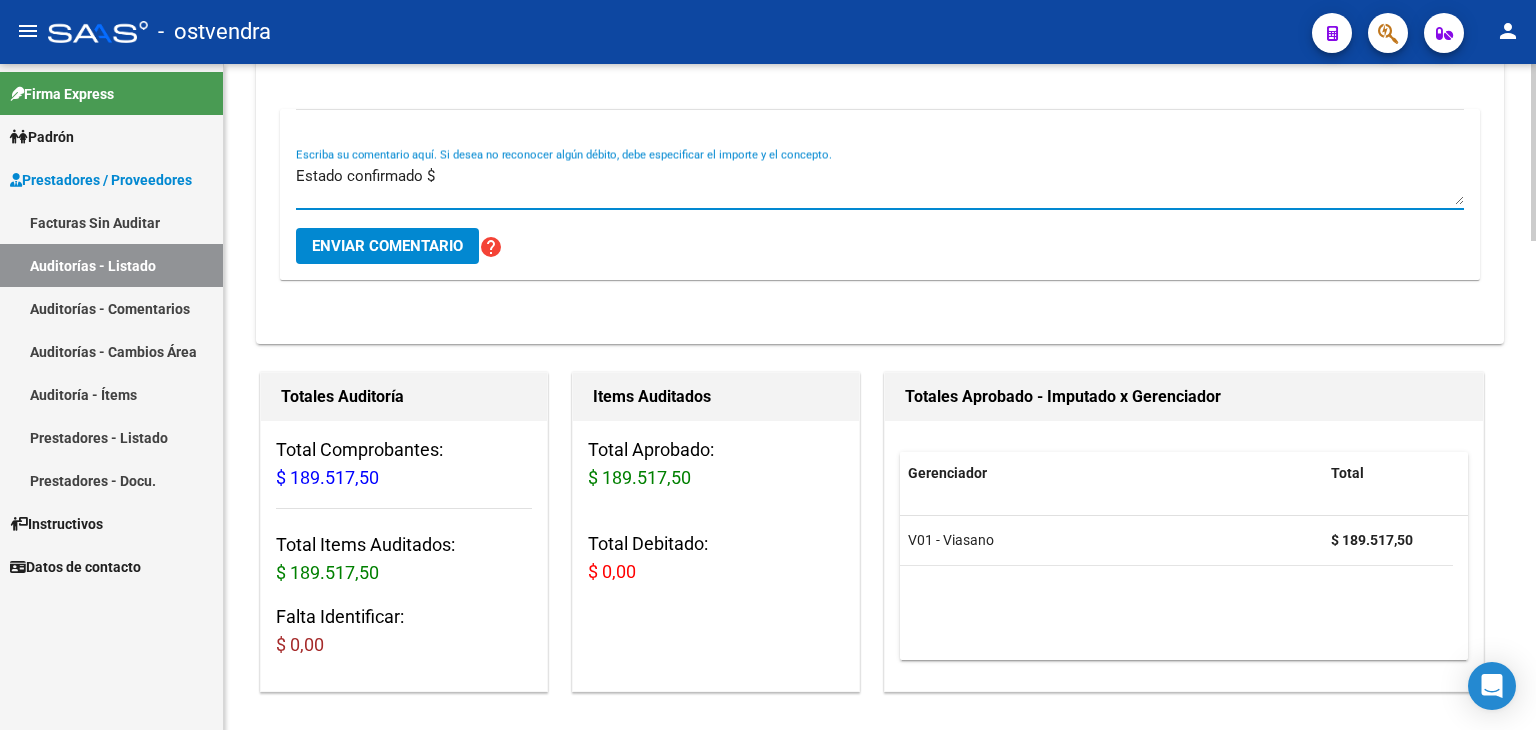 scroll, scrollTop: 200, scrollLeft: 0, axis: vertical 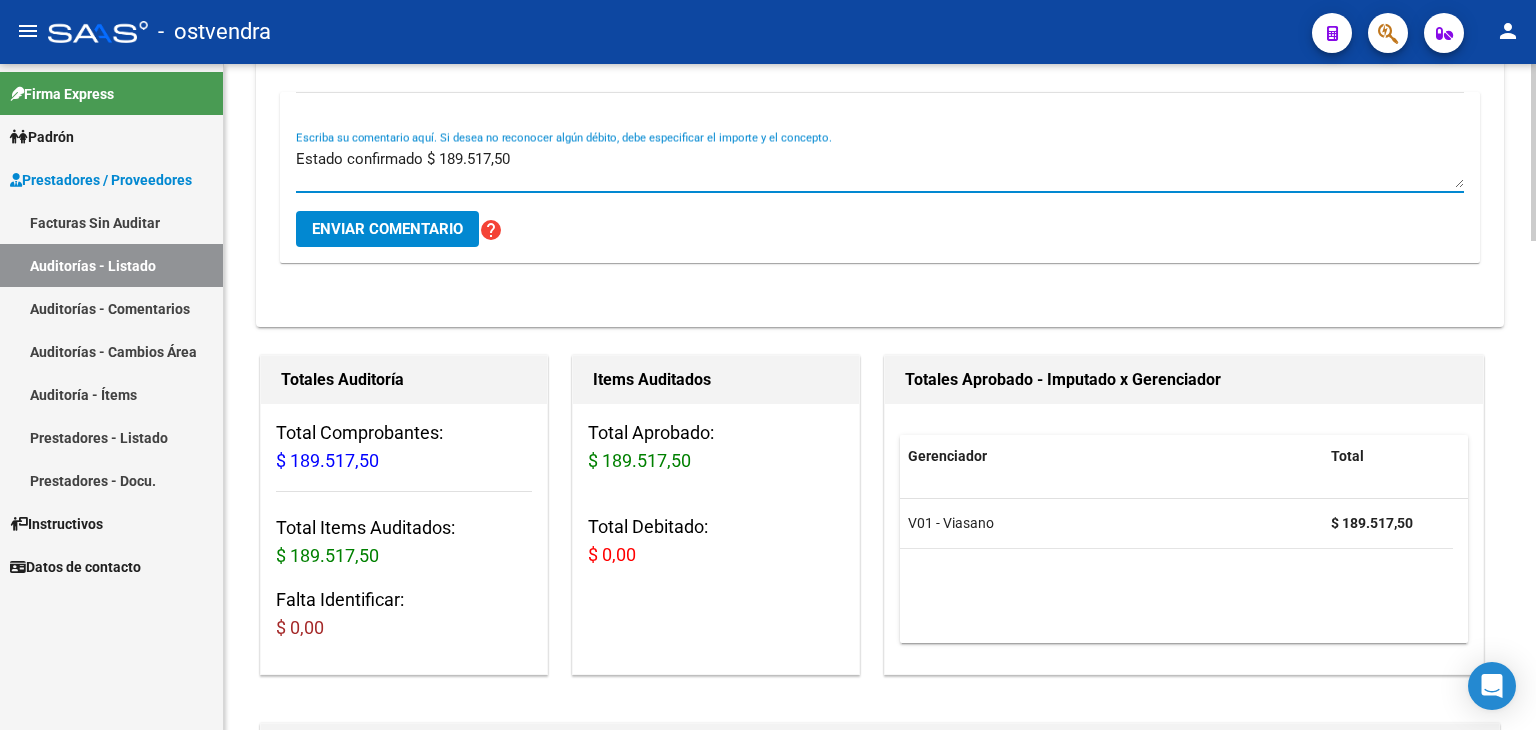 type on "Estado confirmado $ 189.517,50" 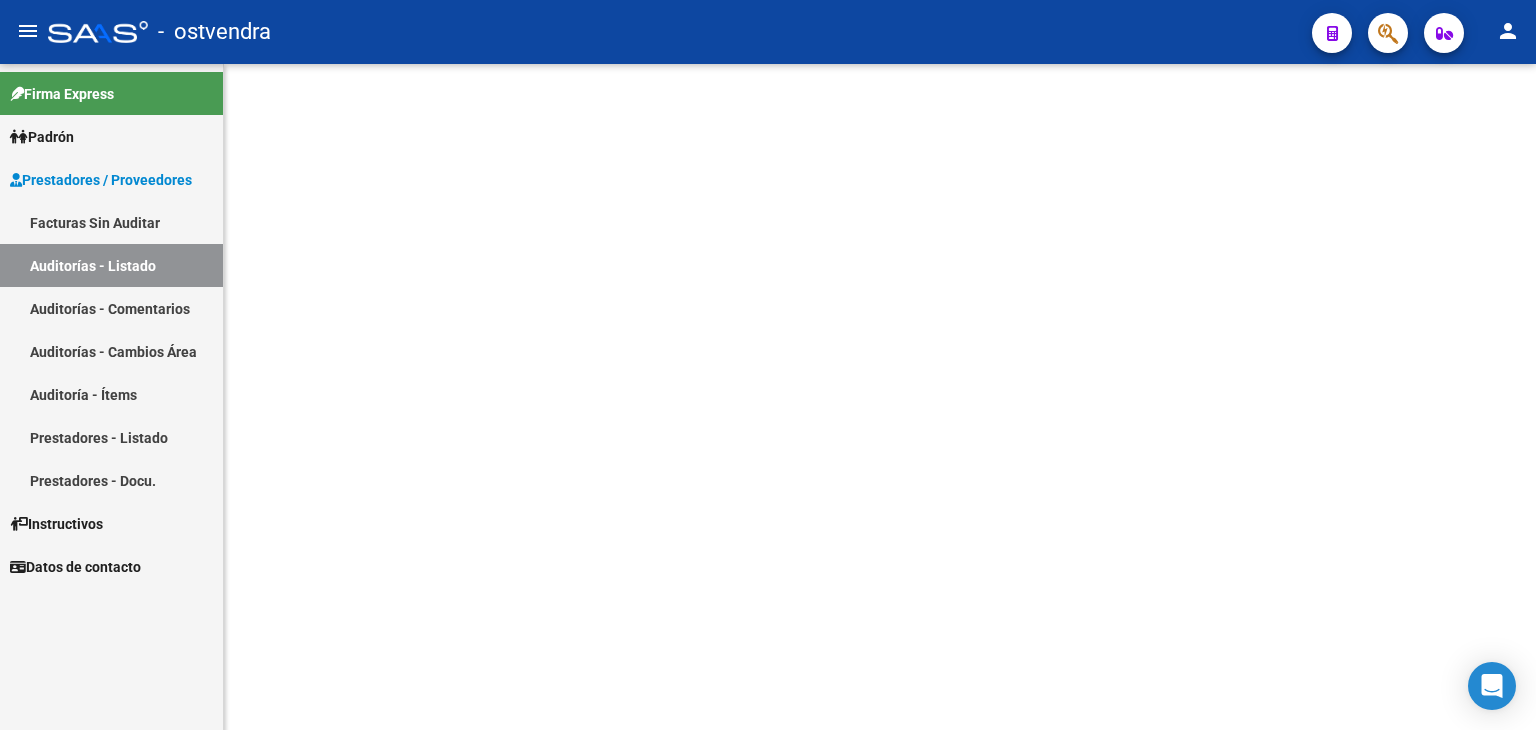 scroll, scrollTop: 0, scrollLeft: 0, axis: both 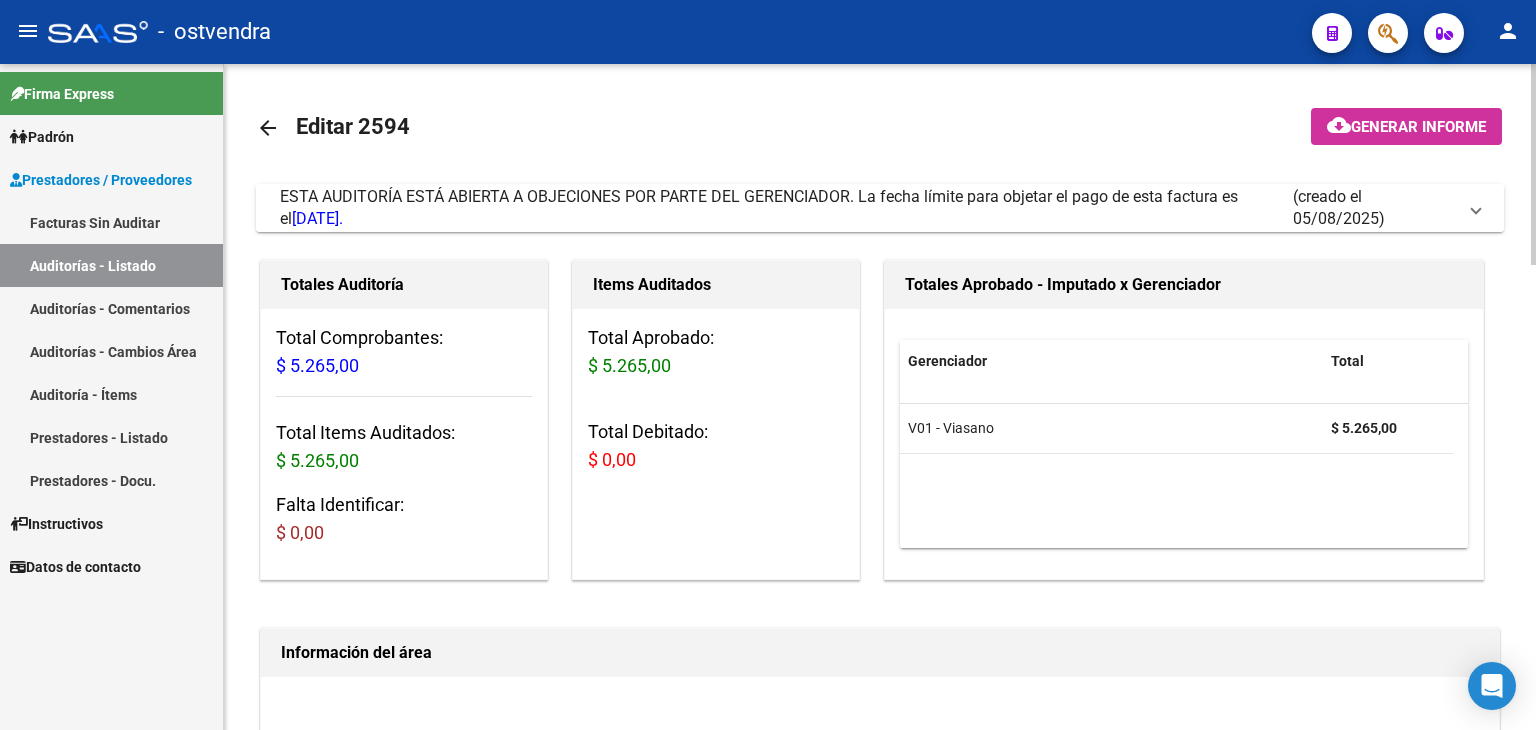 click on "ESTA AUDITORÍA ESTÁ ABIERTA A OBJECIONES POR PARTE DEL GERENCIADOR. La fecha límite para objetar el pago de esta factura es el  [DATE].   (creado el [DATE])" at bounding box center (880, 208) 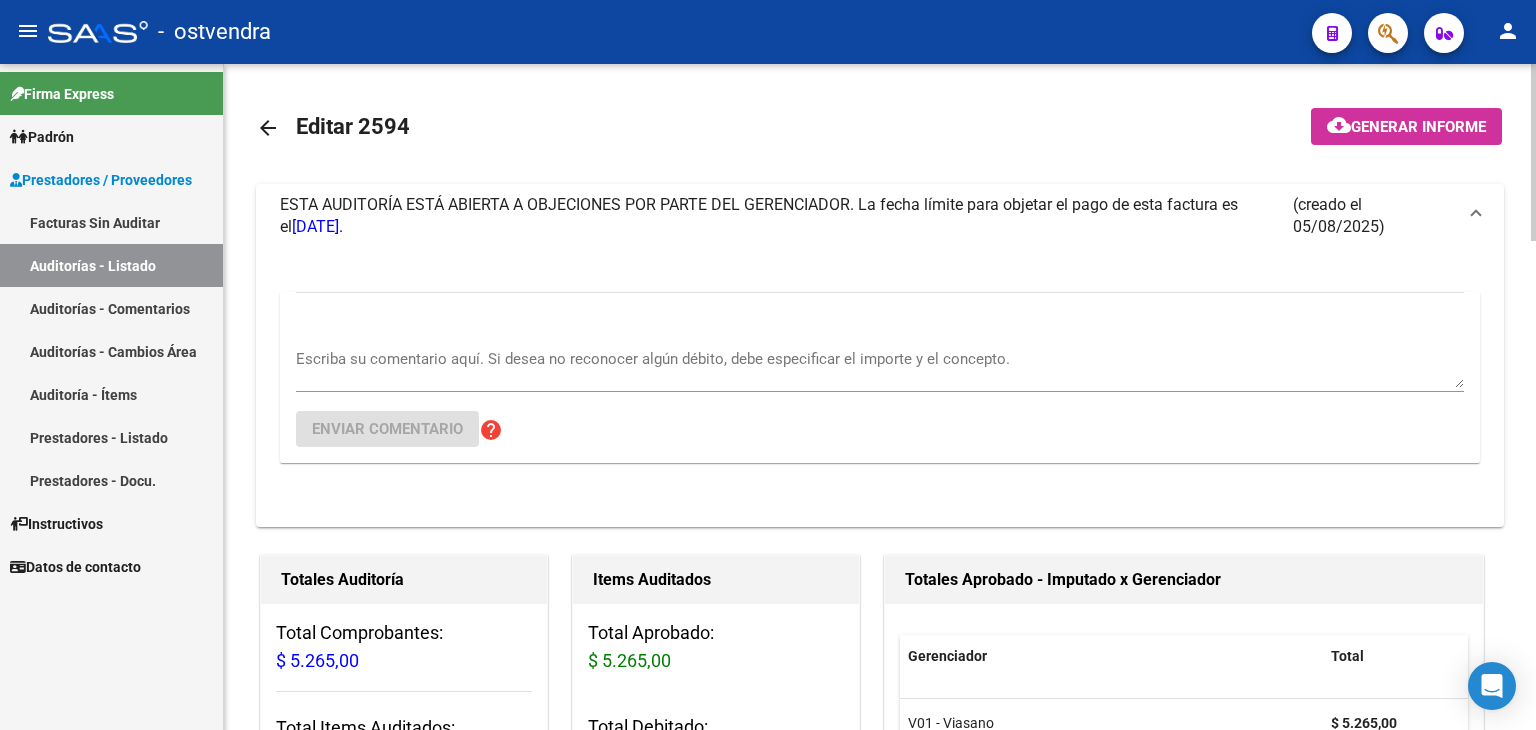 click on "Escriba su comentario aquí. Si desea no reconocer algún débito, debe especificar el importe y el concepto." at bounding box center (880, 361) 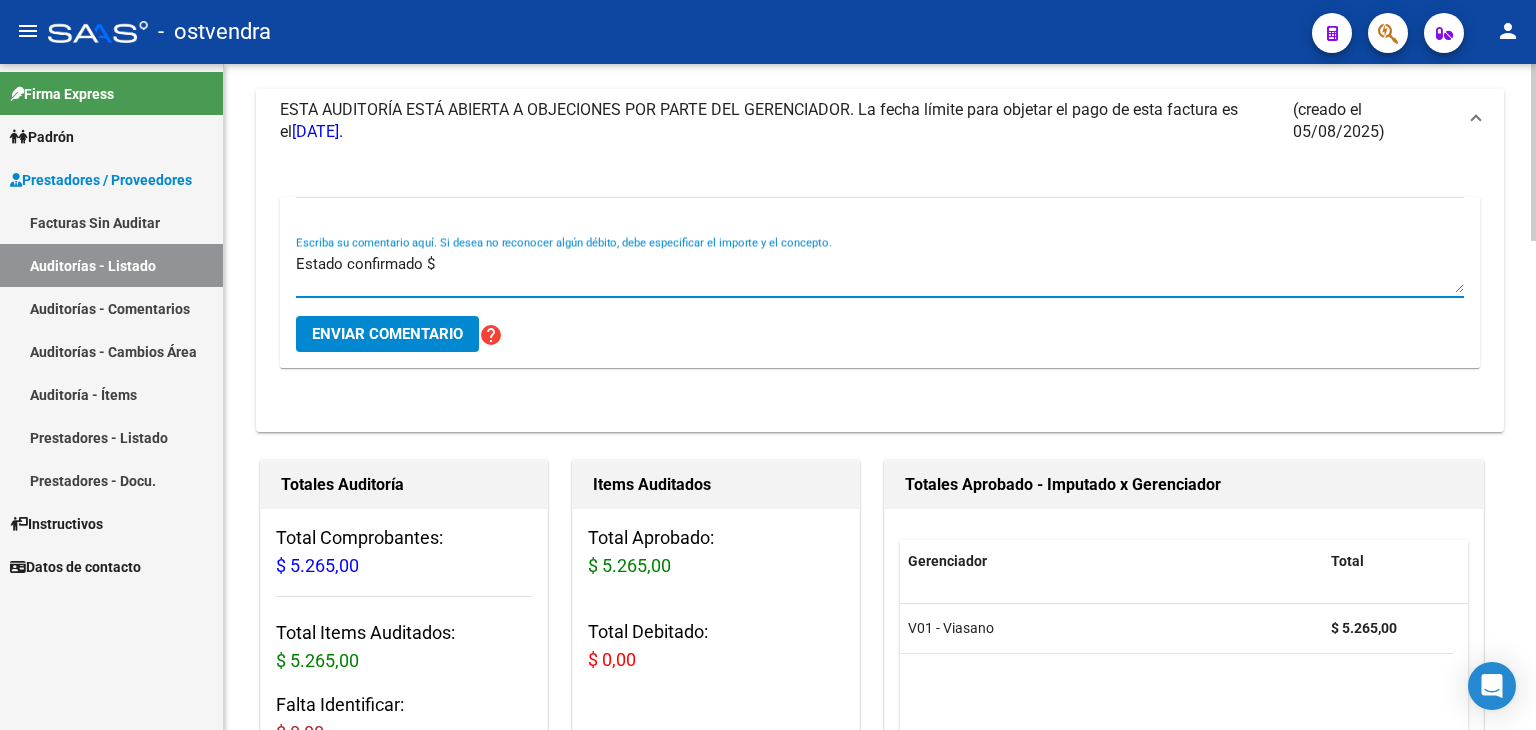 scroll, scrollTop: 100, scrollLeft: 0, axis: vertical 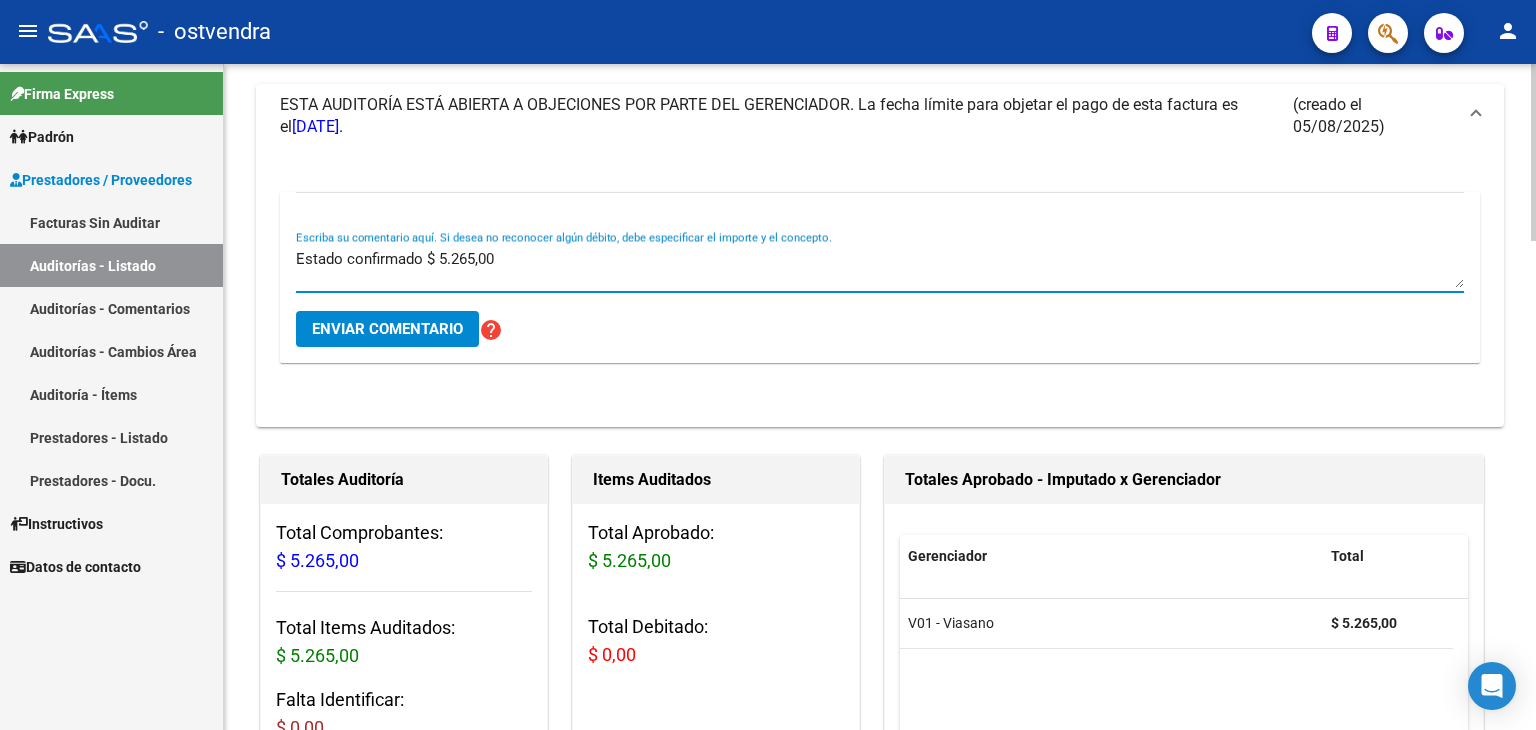 type on "Estado confirmado $ 5.265,00" 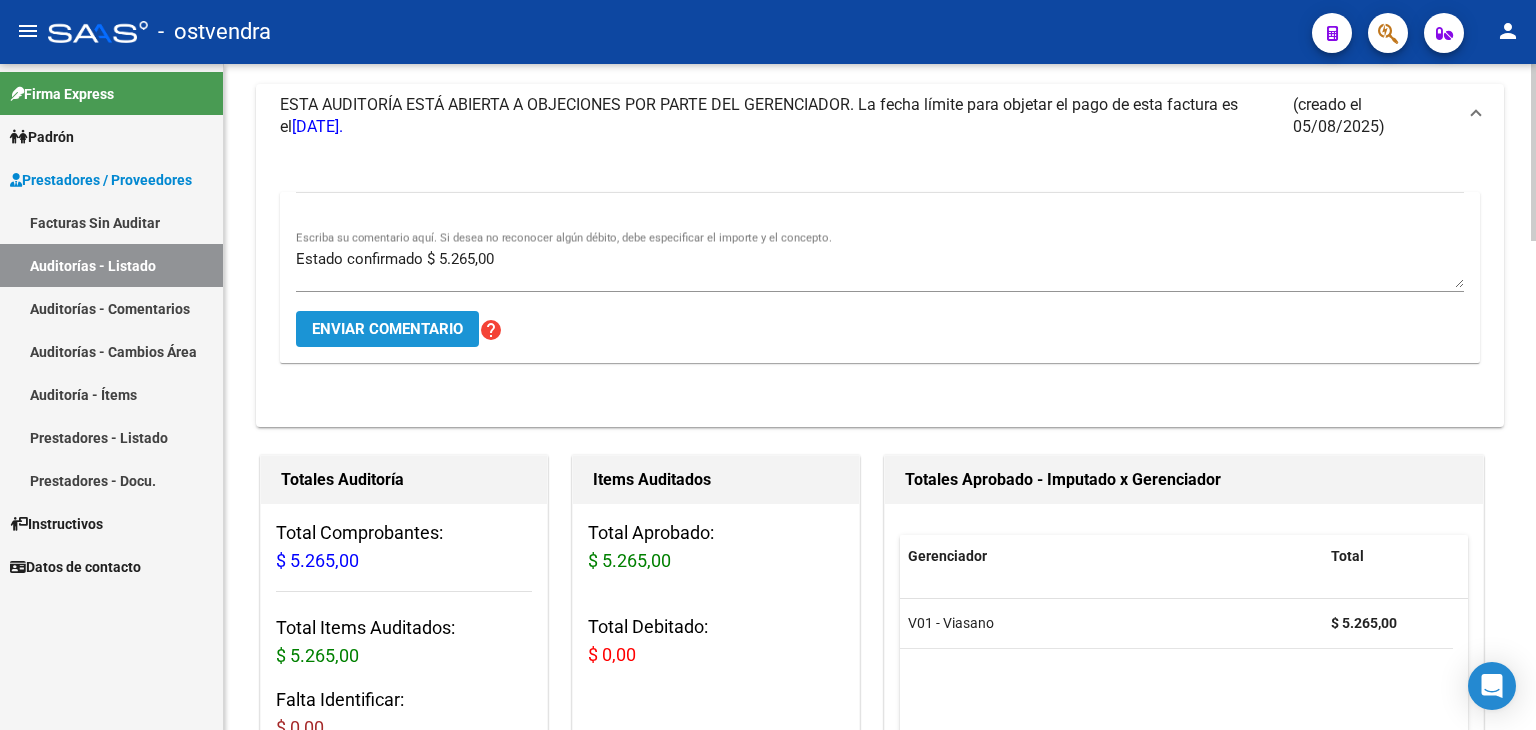 click on "Enviar comentario" at bounding box center [387, 329] 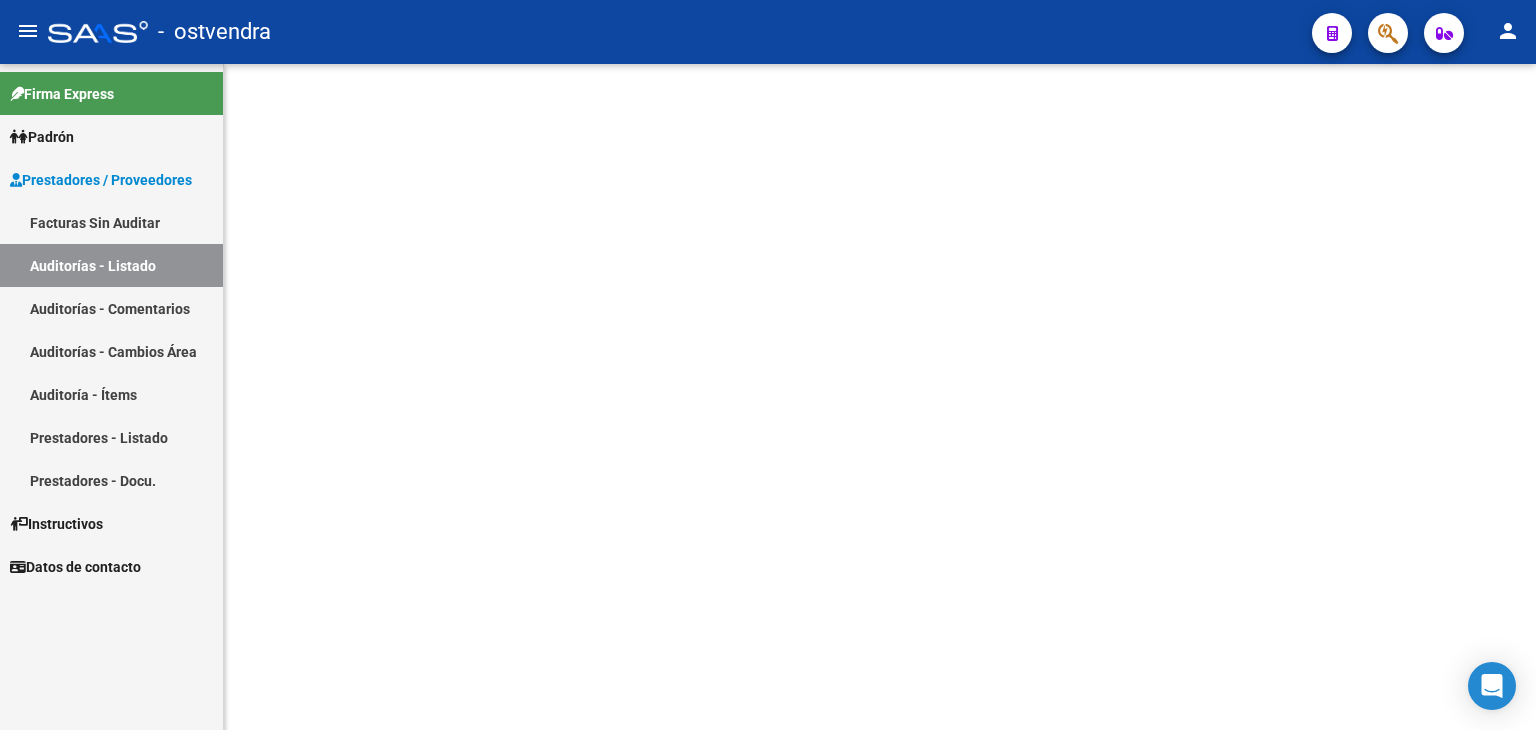 scroll, scrollTop: 0, scrollLeft: 0, axis: both 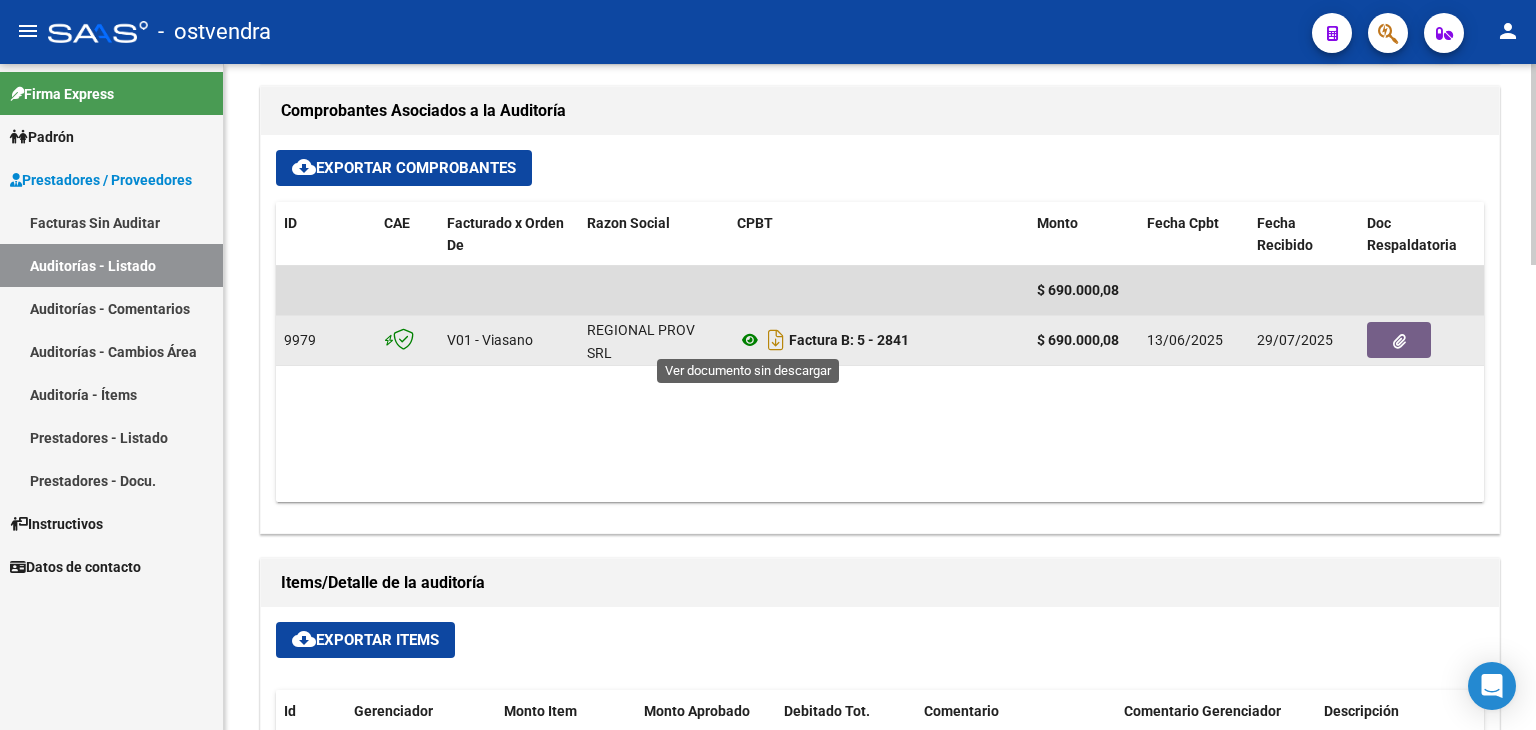 click 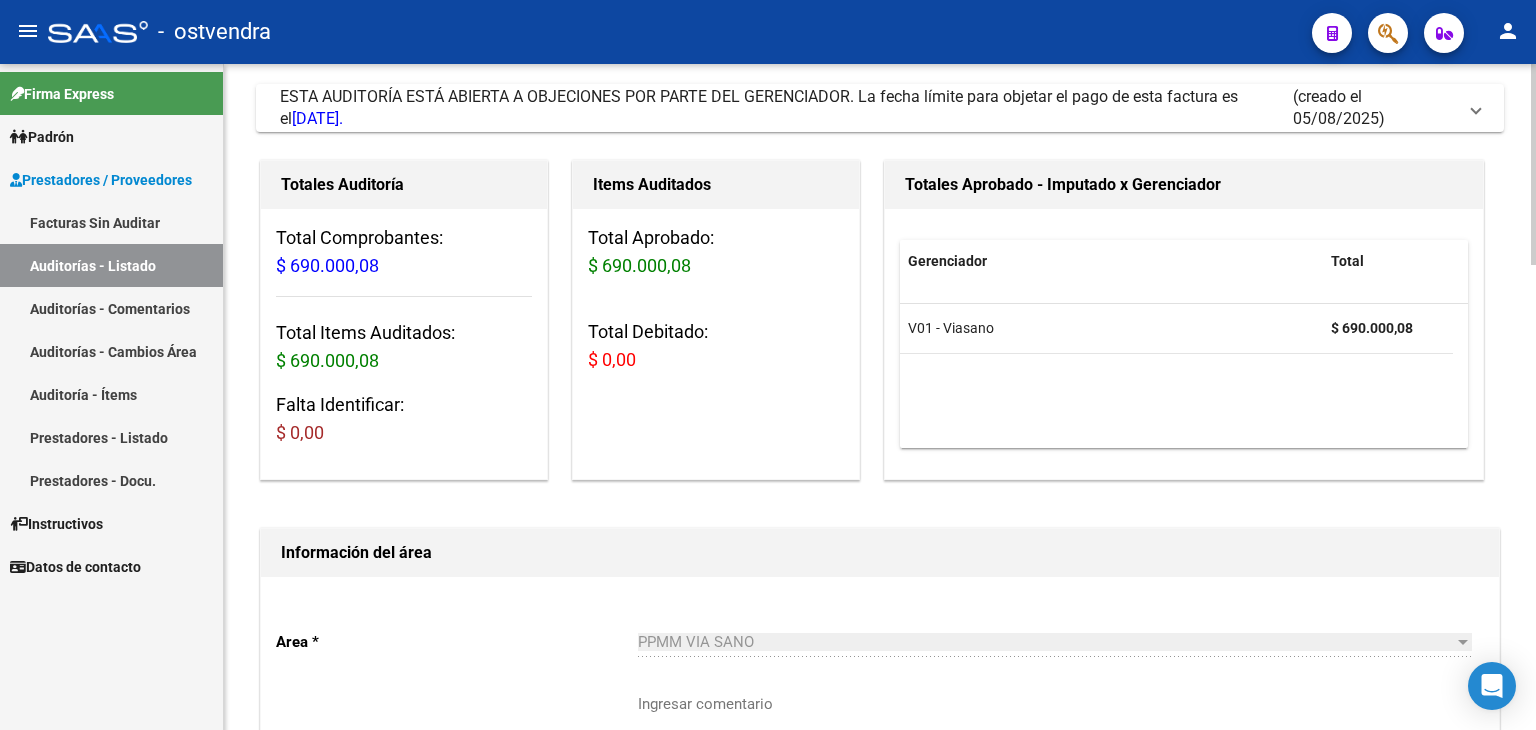 scroll, scrollTop: 0, scrollLeft: 0, axis: both 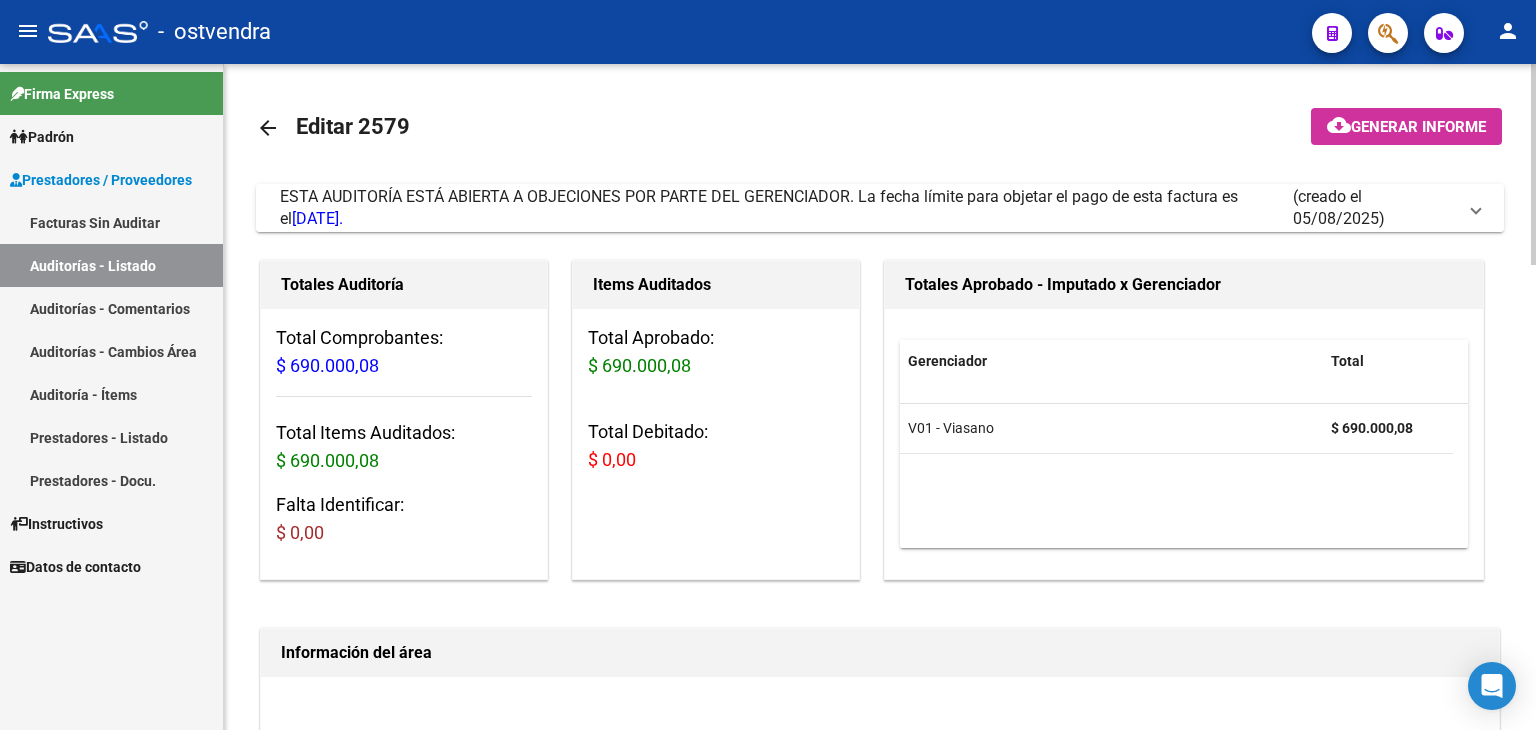 click on "ESTA AUDITORÍA ESTÁ ABIERTA A OBJECIONES POR PARTE DEL GERENCIADOR. La fecha límite para objetar el pago de esta factura es el  [DATE].   (creado el [DATE])" at bounding box center (876, 208) 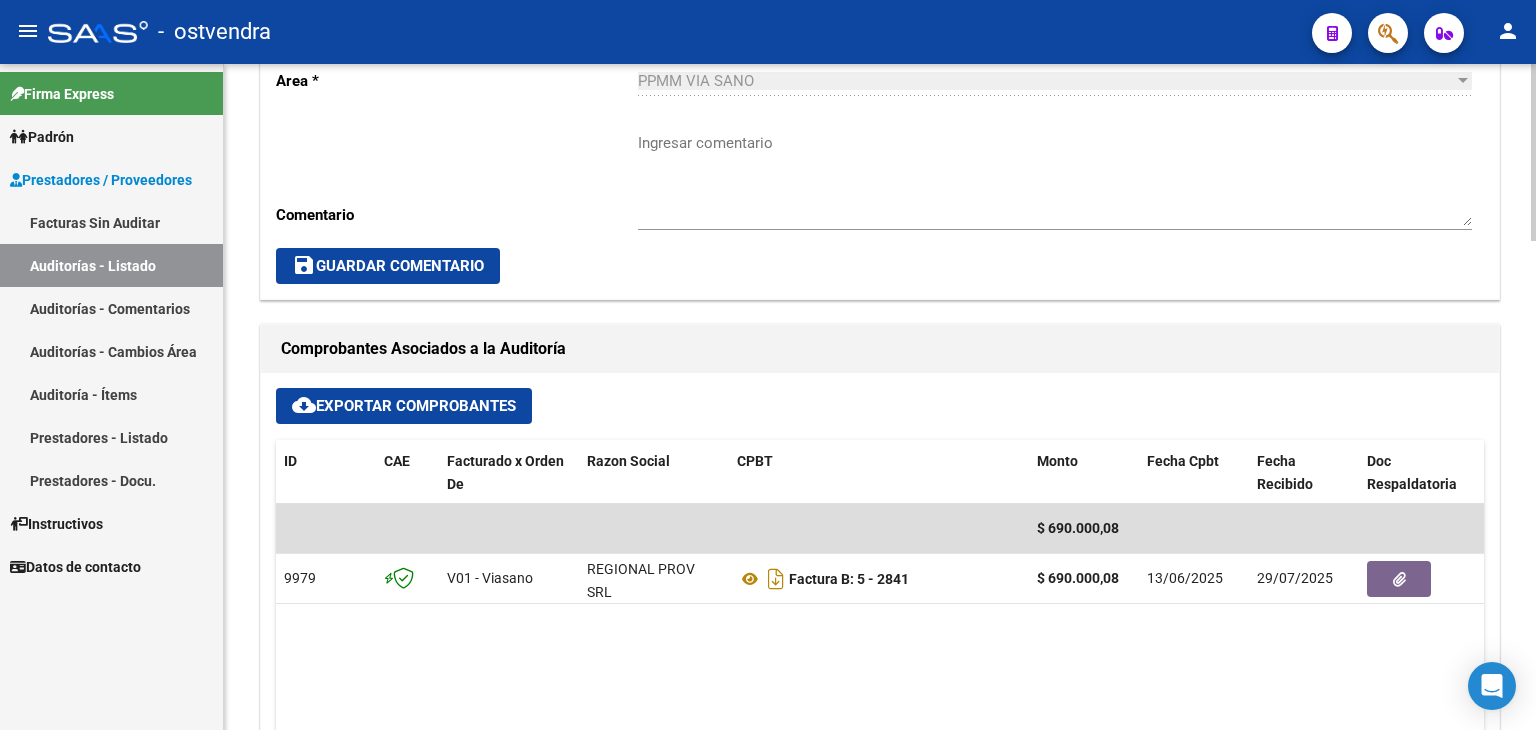 scroll, scrollTop: 1000, scrollLeft: 0, axis: vertical 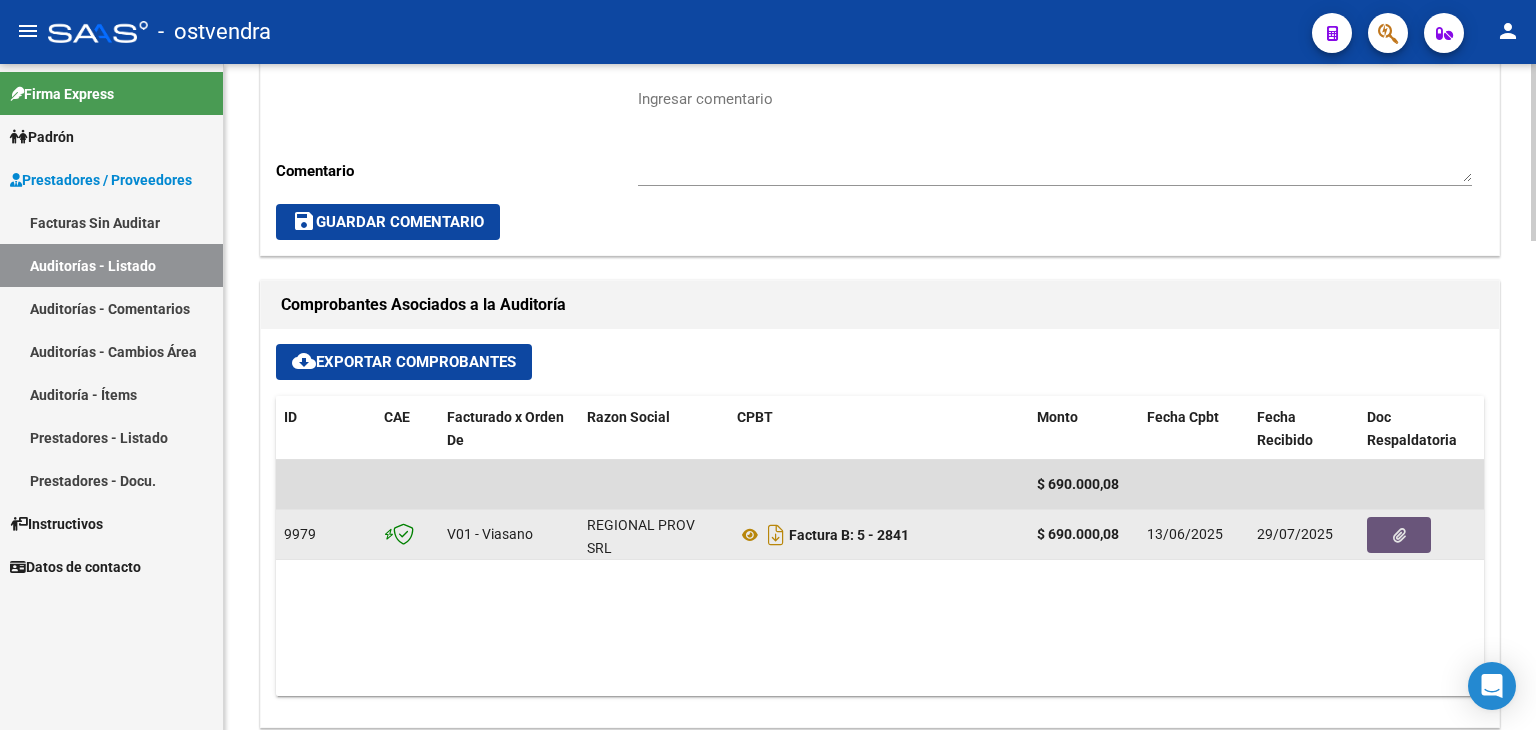 click 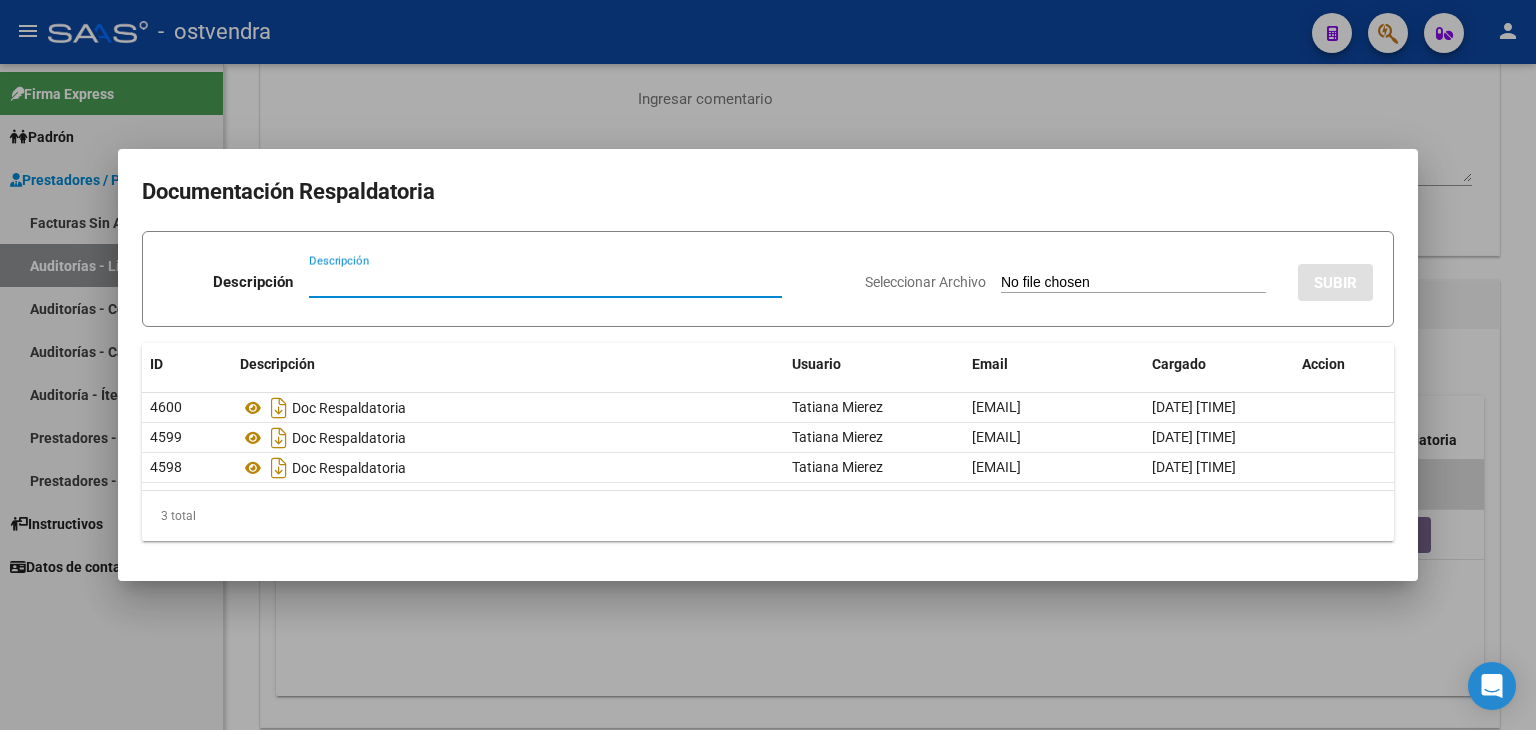click at bounding box center [768, 365] 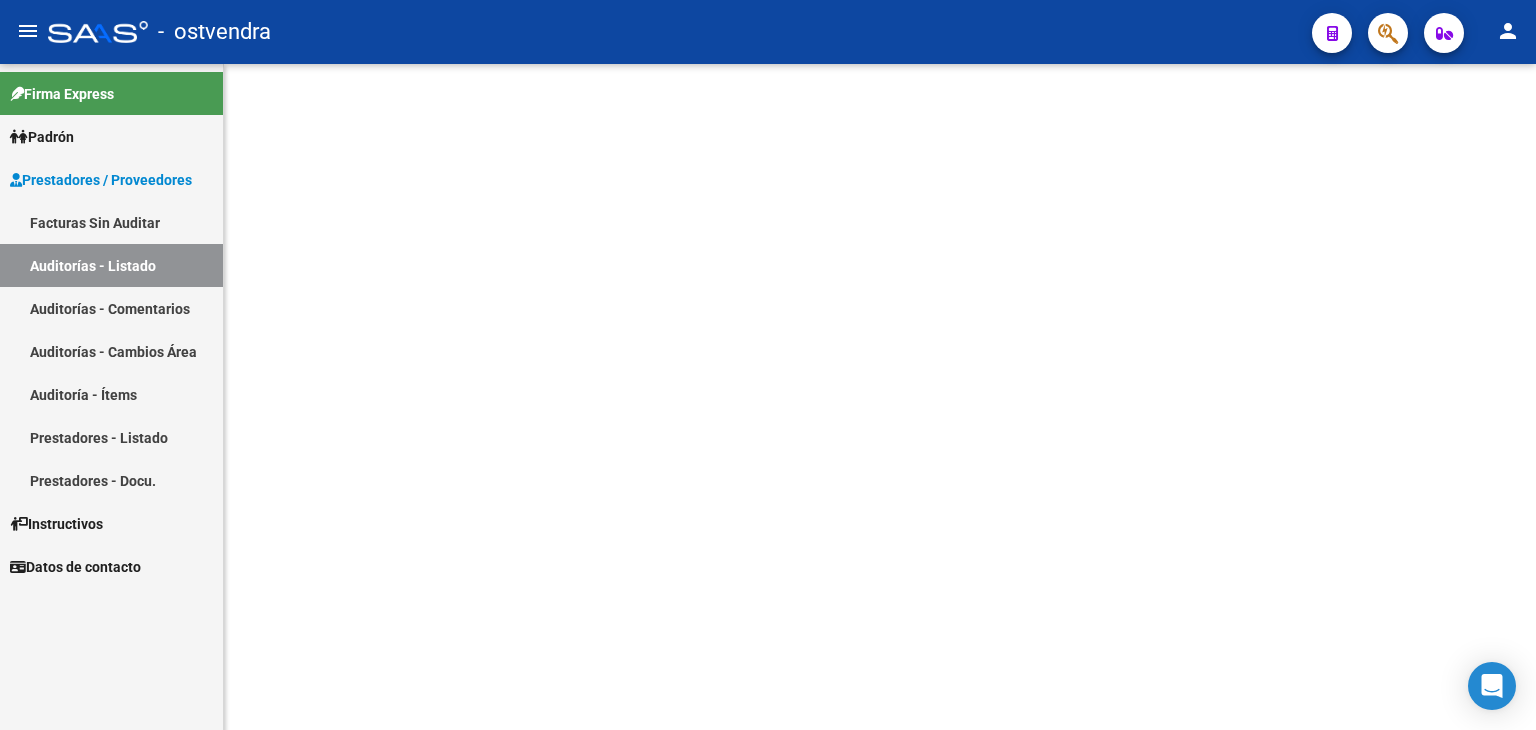 scroll, scrollTop: 0, scrollLeft: 0, axis: both 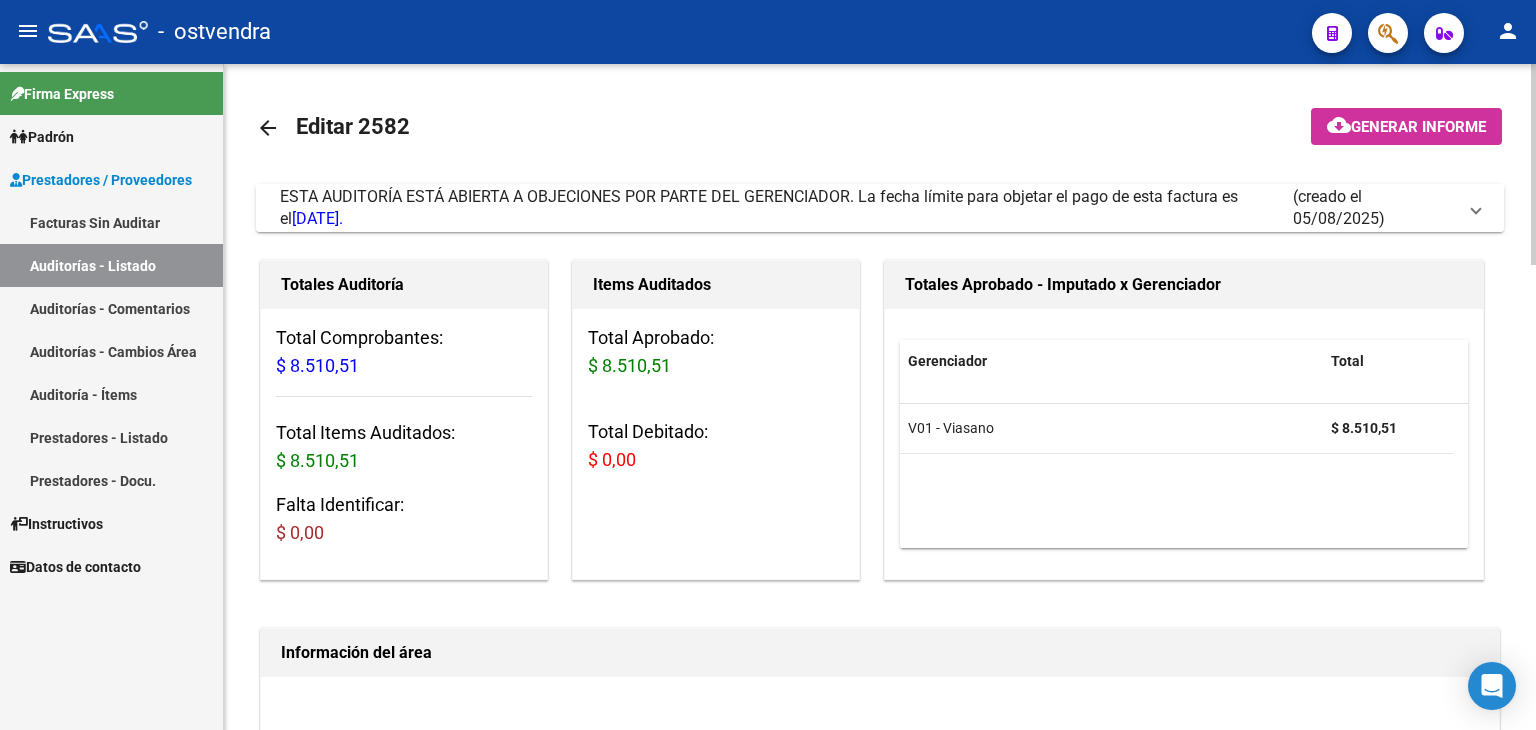 click on "ESTA AUDITORÍA ESTÁ ABIERTA A OBJECIONES POR PARTE DEL GERENCIADOR. La fecha límite para objetar el pago de esta factura es el  [DATE].   (creado el [DATE])" at bounding box center (876, 208) 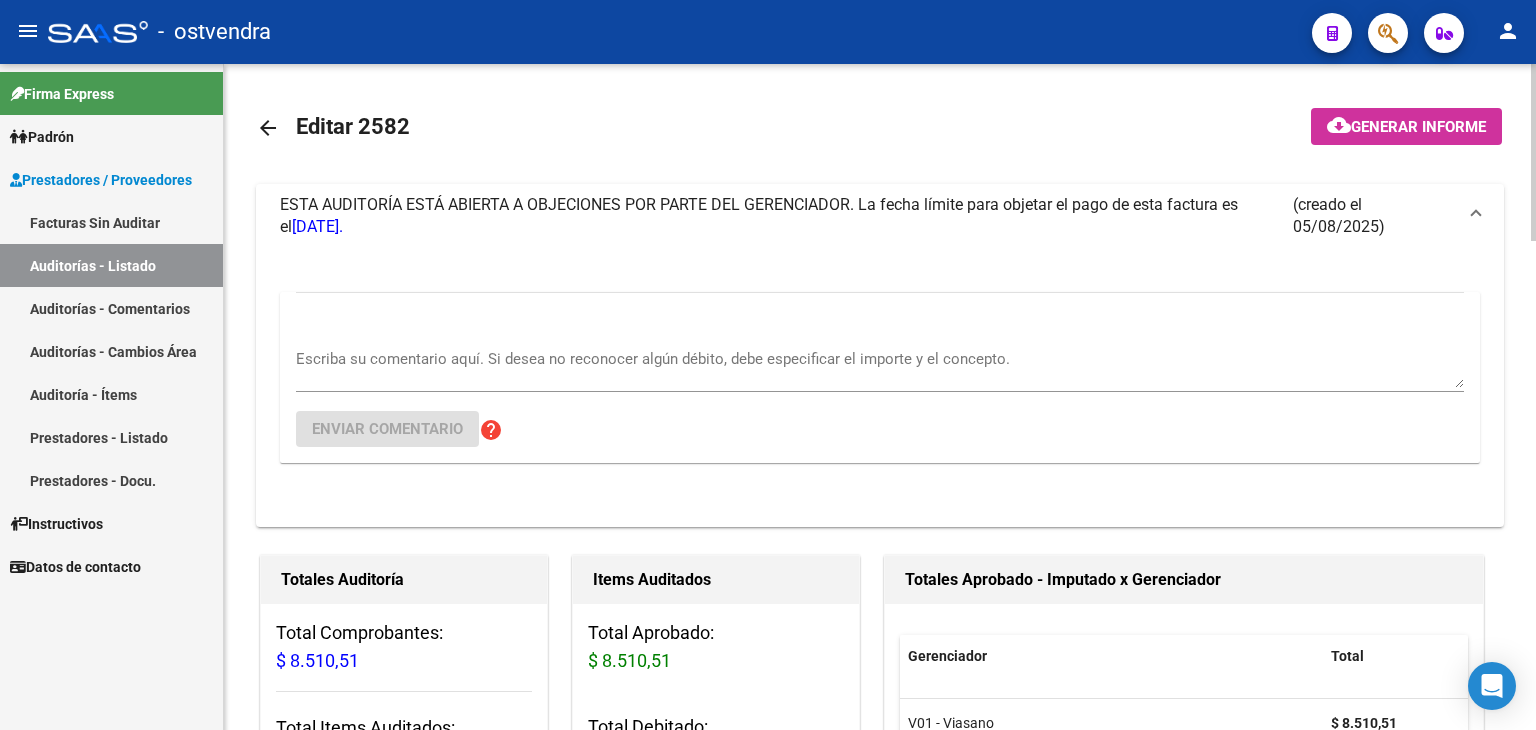 click on "Escriba su comentario aquí. Si desea no reconocer algún débito, debe especificar el importe y el concepto." at bounding box center (880, 368) 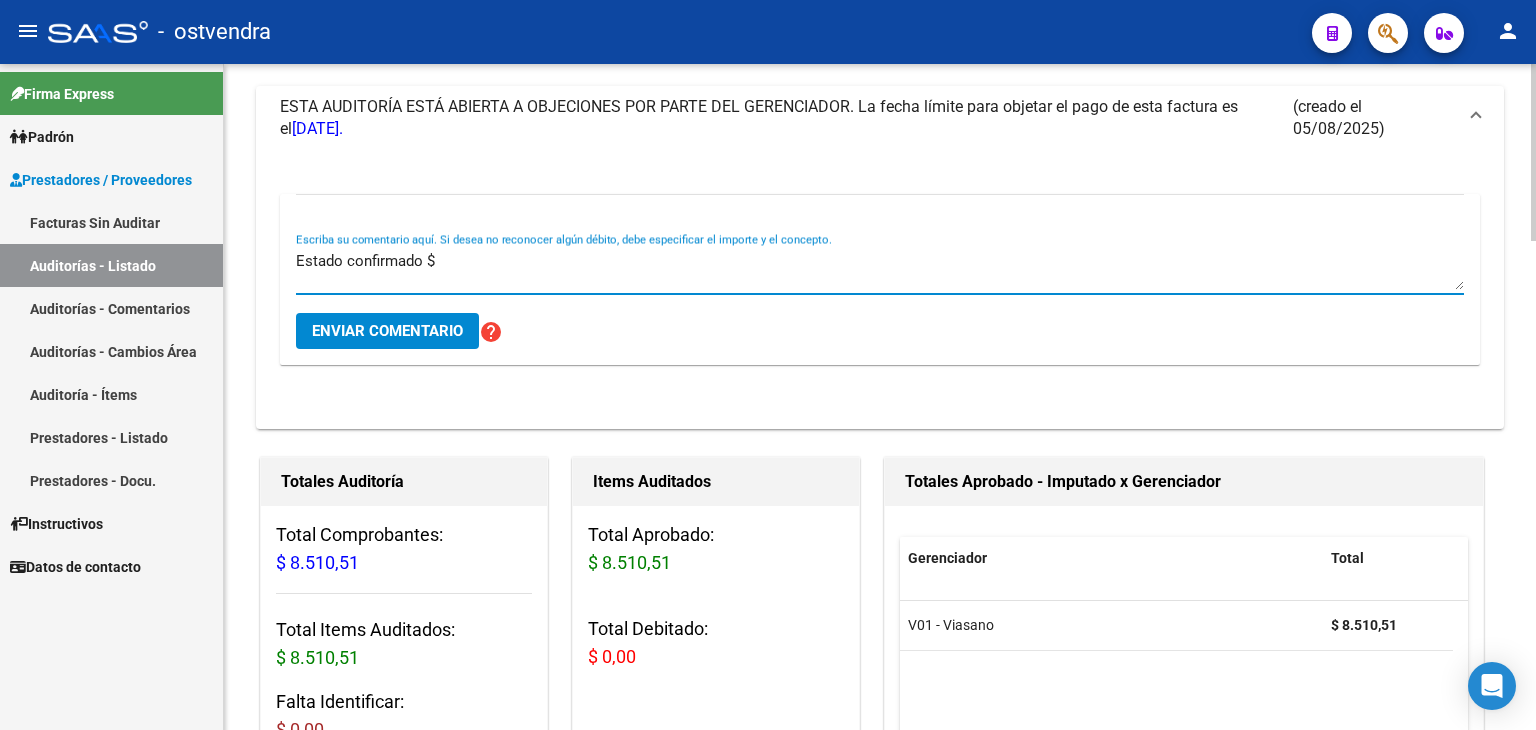 scroll, scrollTop: 100, scrollLeft: 0, axis: vertical 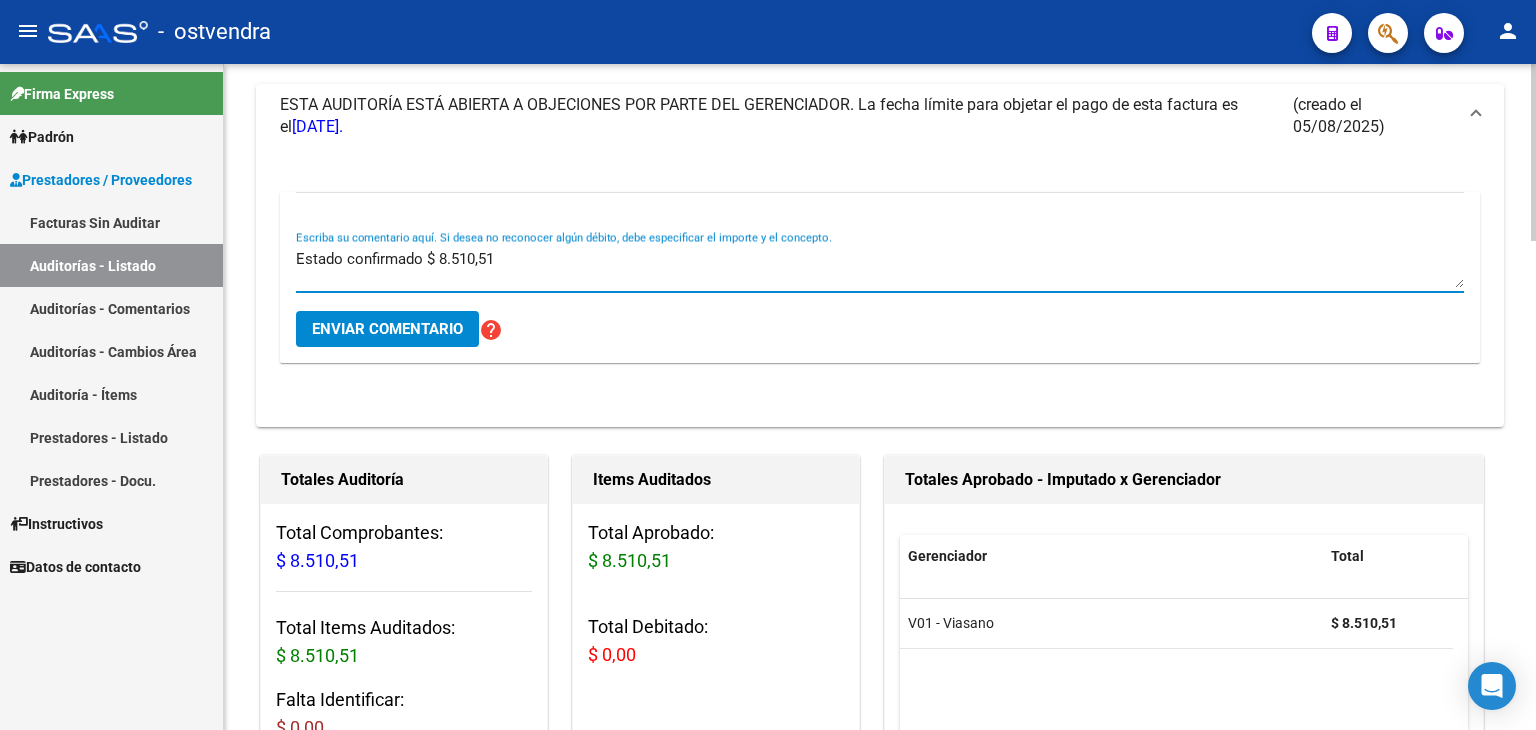 type on "Estado confirmado $ 8.510,51" 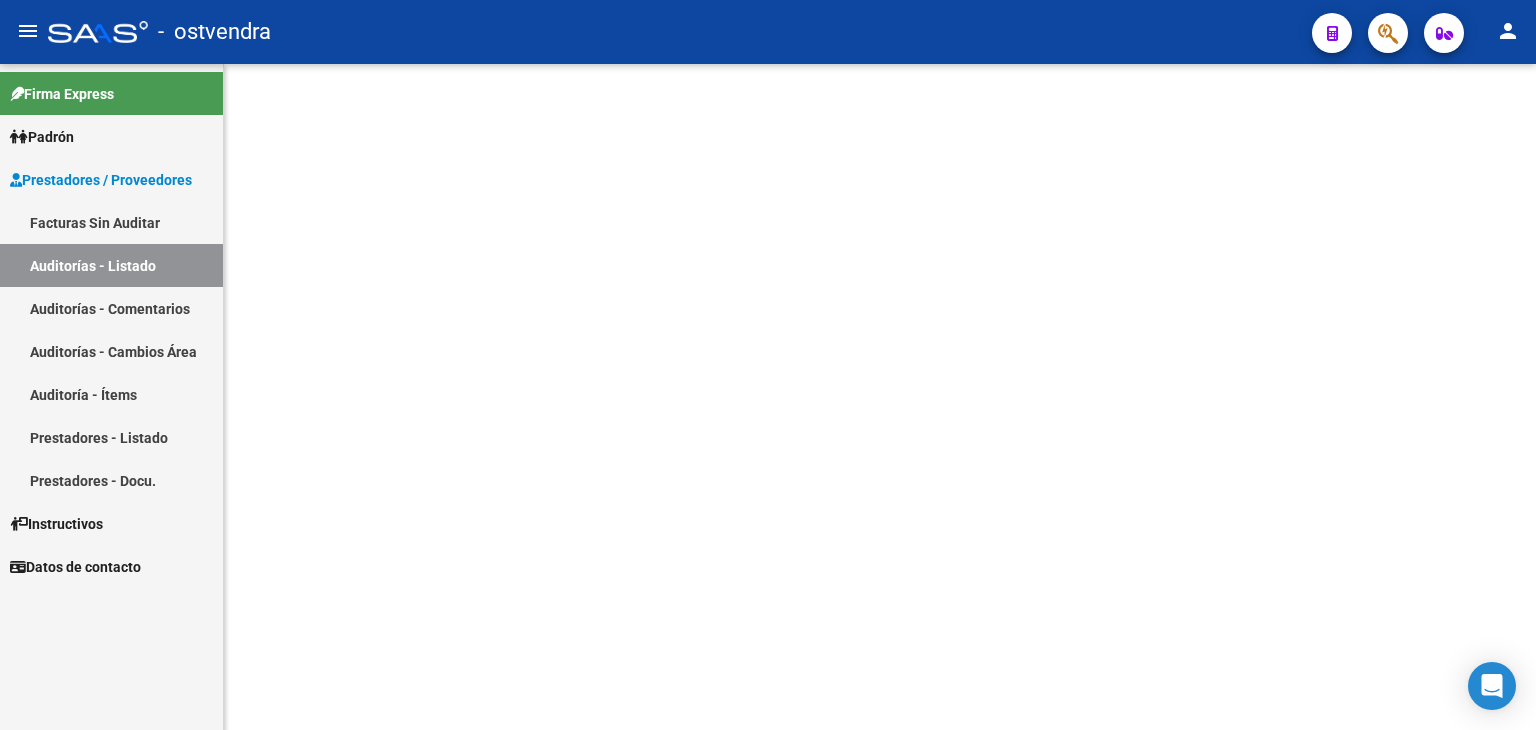 scroll, scrollTop: 0, scrollLeft: 0, axis: both 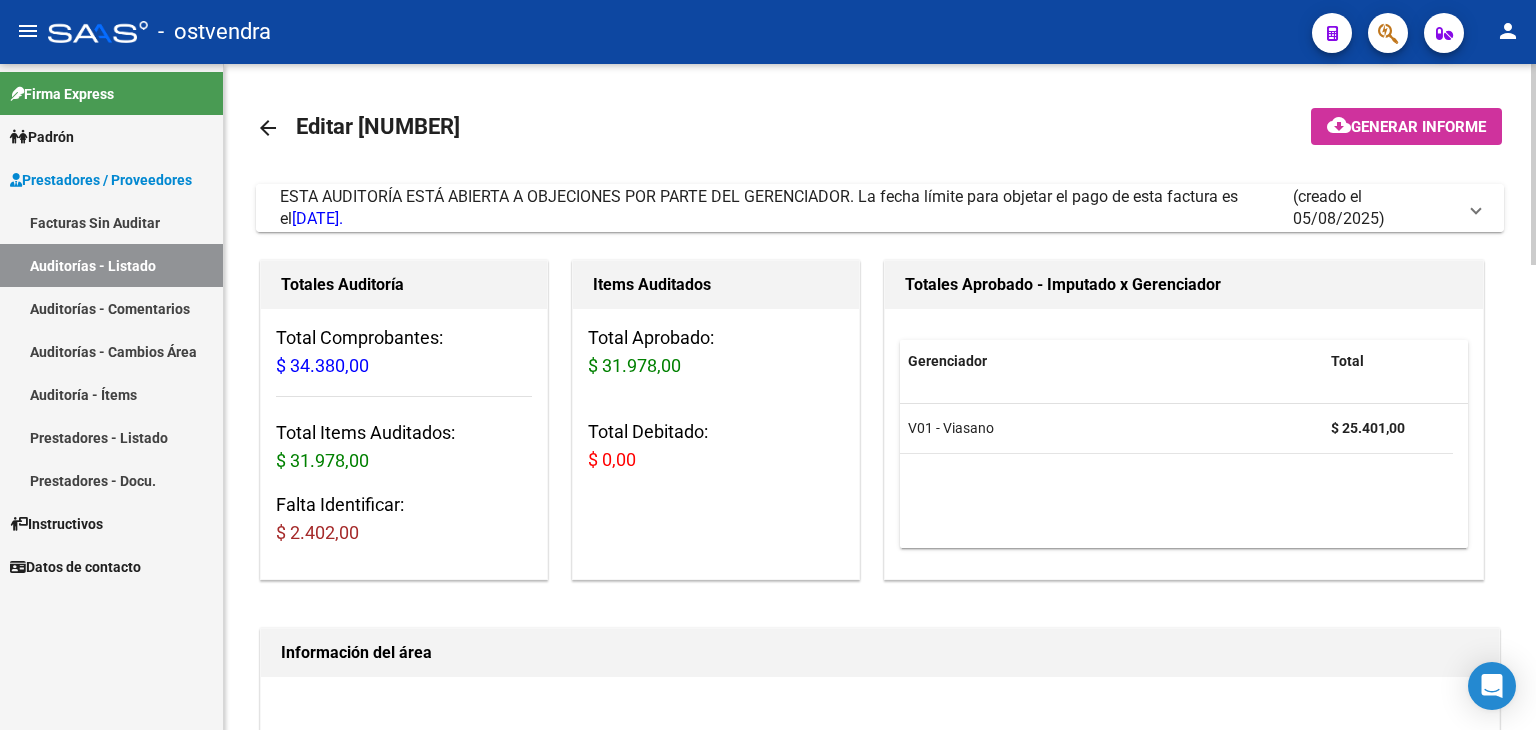click on "ESTA AUDITORÍA ESTÁ ABIERTA A OBJECIONES POR PARTE DEL GERENCIADOR. La fecha límite para objetar el pago de esta factura es el  20/08/2025.   (creado el 05/08/2025)" at bounding box center (880, 208) 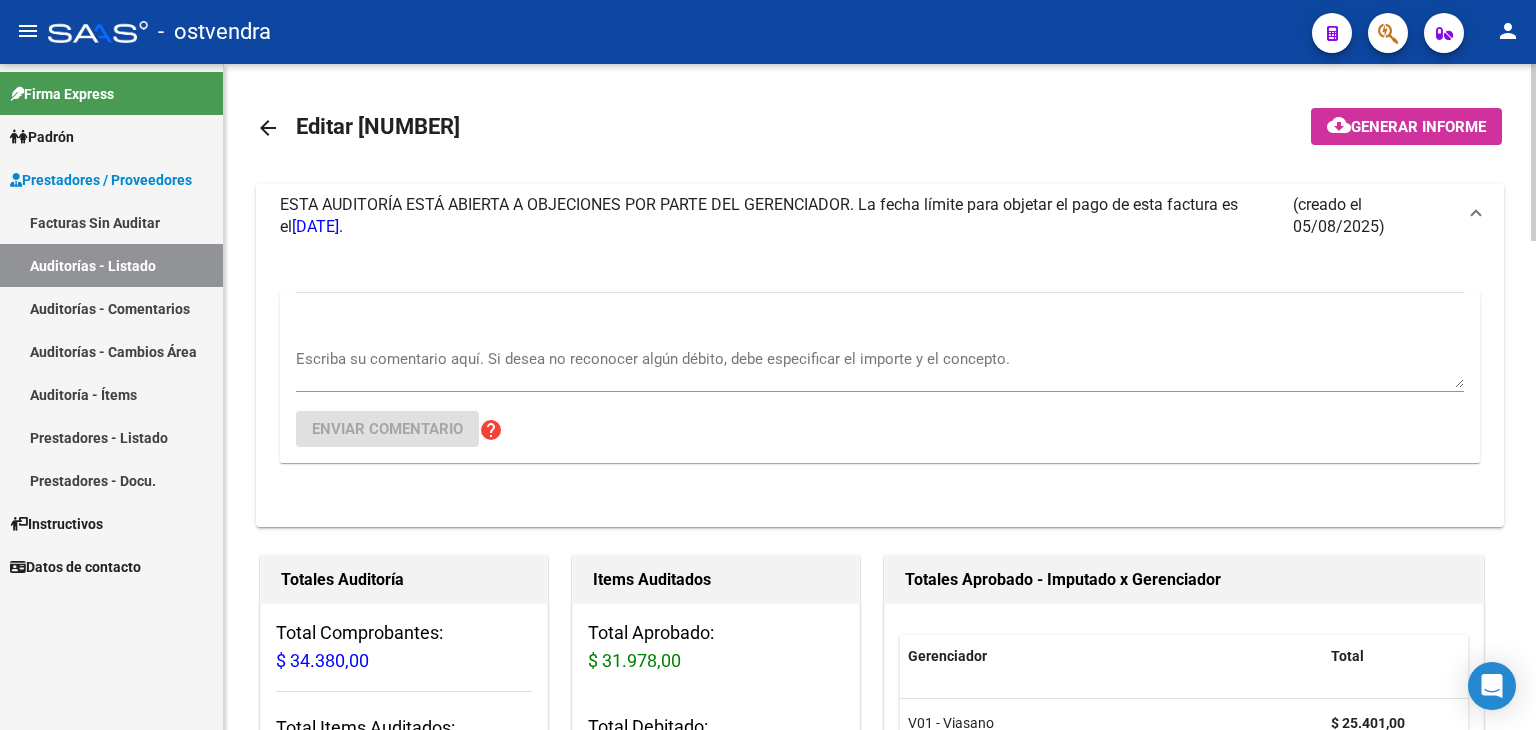 click on "Escriba su comentario aquí. Si desea no reconocer algún débito, debe especificar el importe y el concepto. Enviar comentario help" at bounding box center (880, 377) 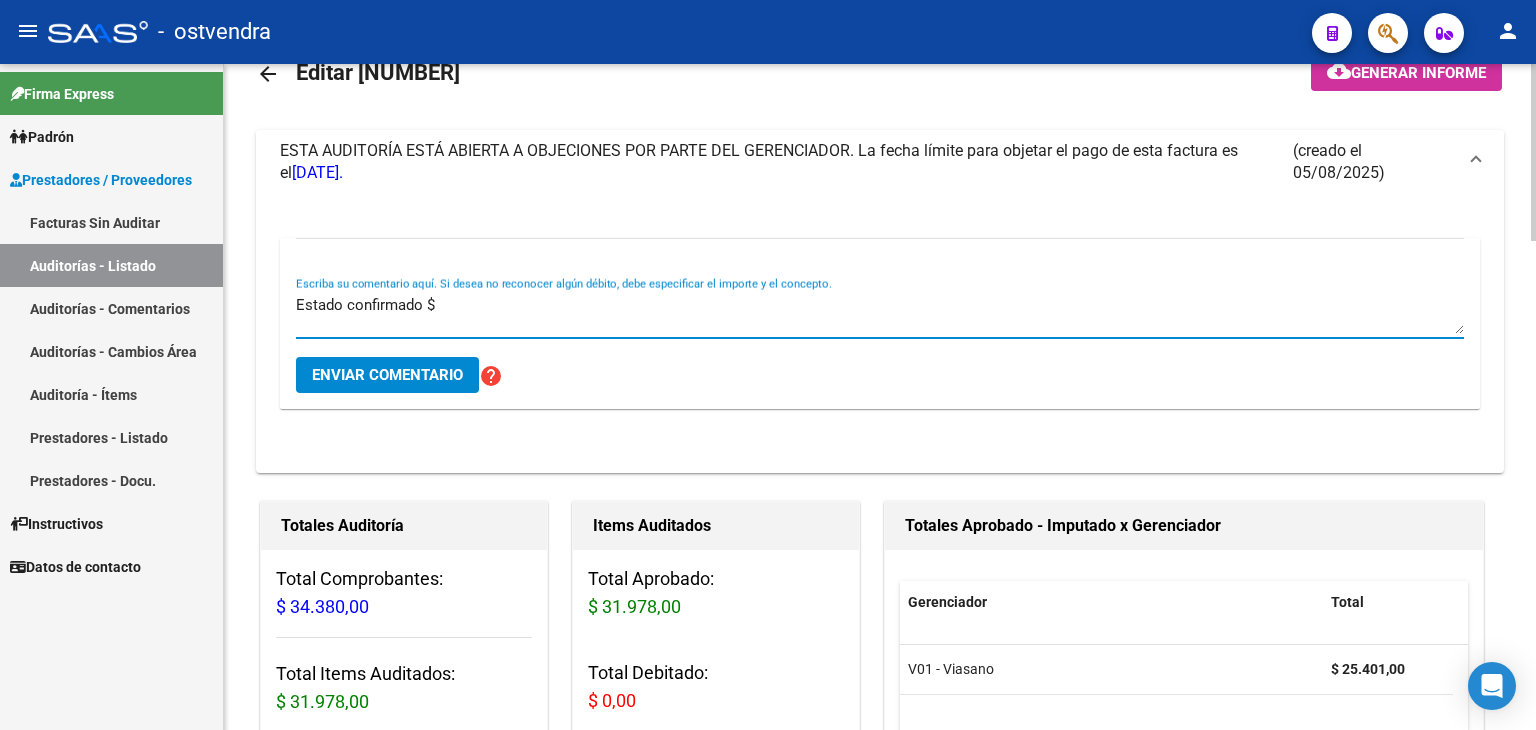 scroll, scrollTop: 100, scrollLeft: 0, axis: vertical 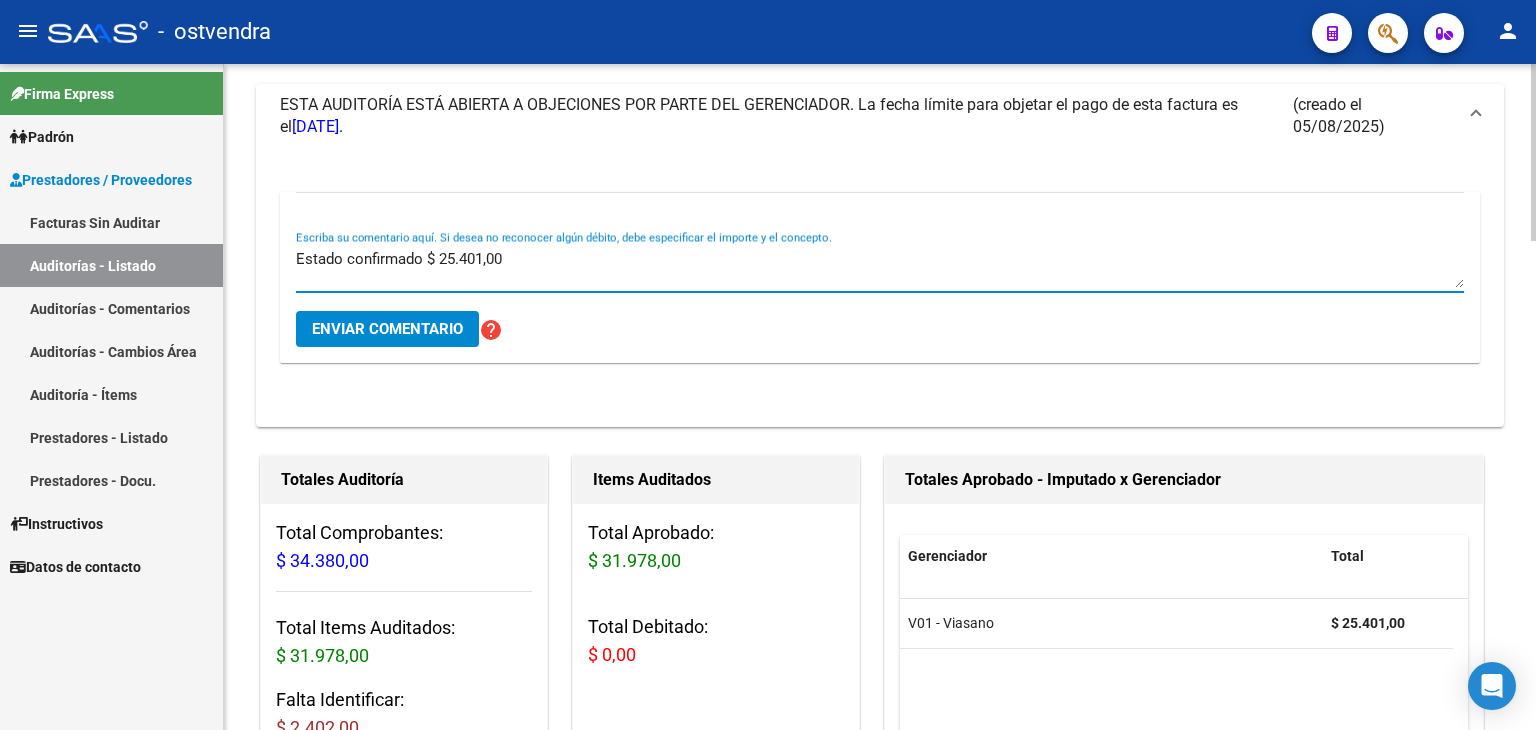 type on "Estado confirmado $ 25.401,00" 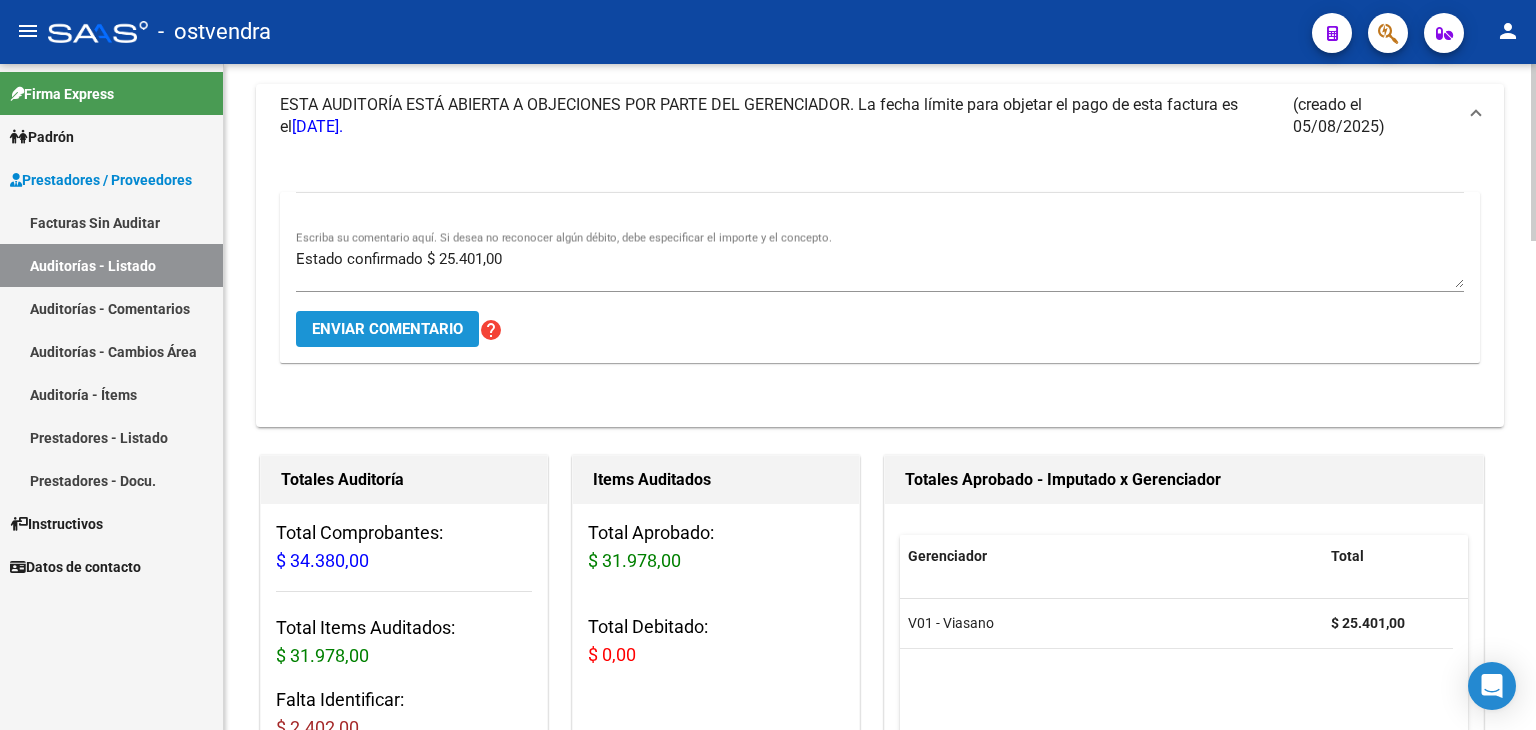 click on "Enviar comentario" at bounding box center [387, 329] 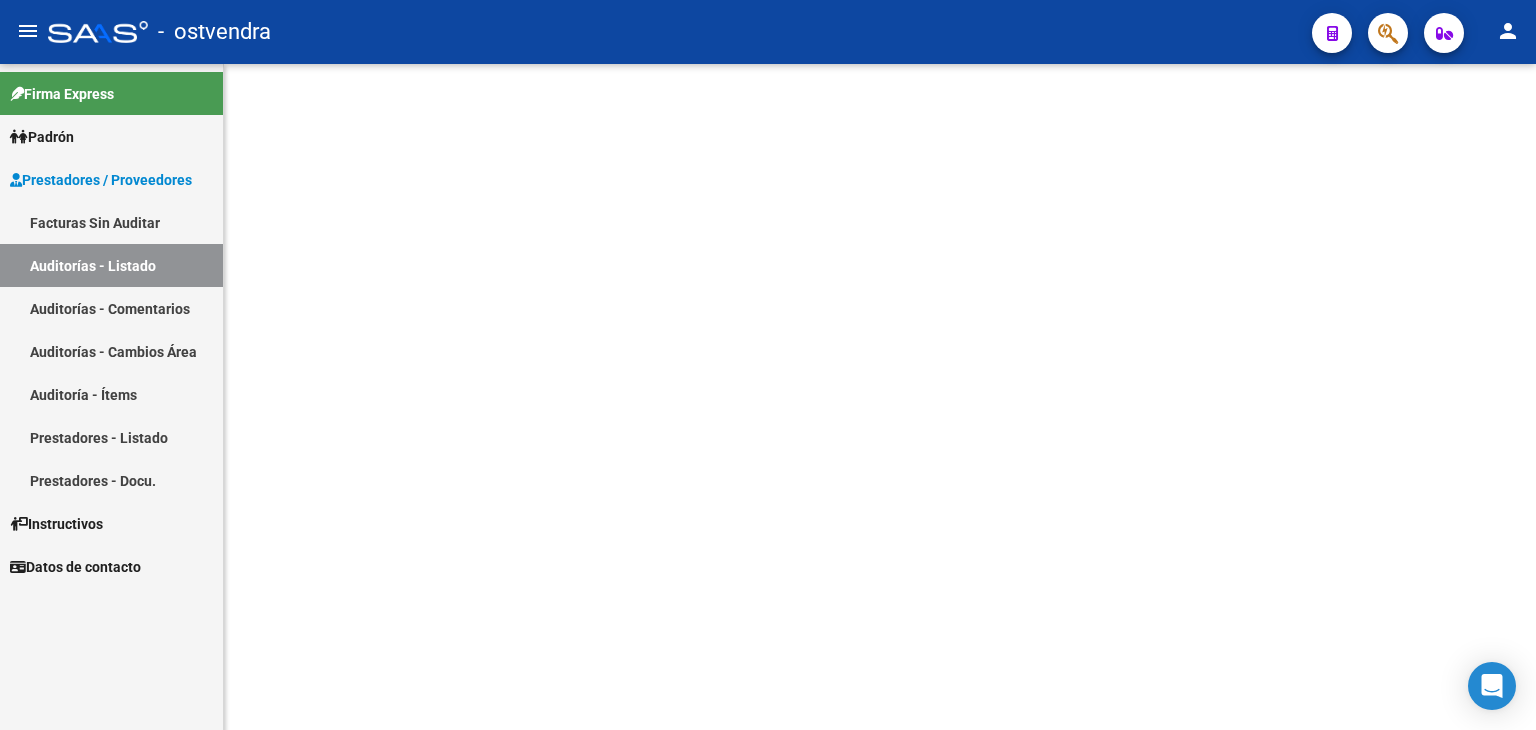scroll, scrollTop: 0, scrollLeft: 0, axis: both 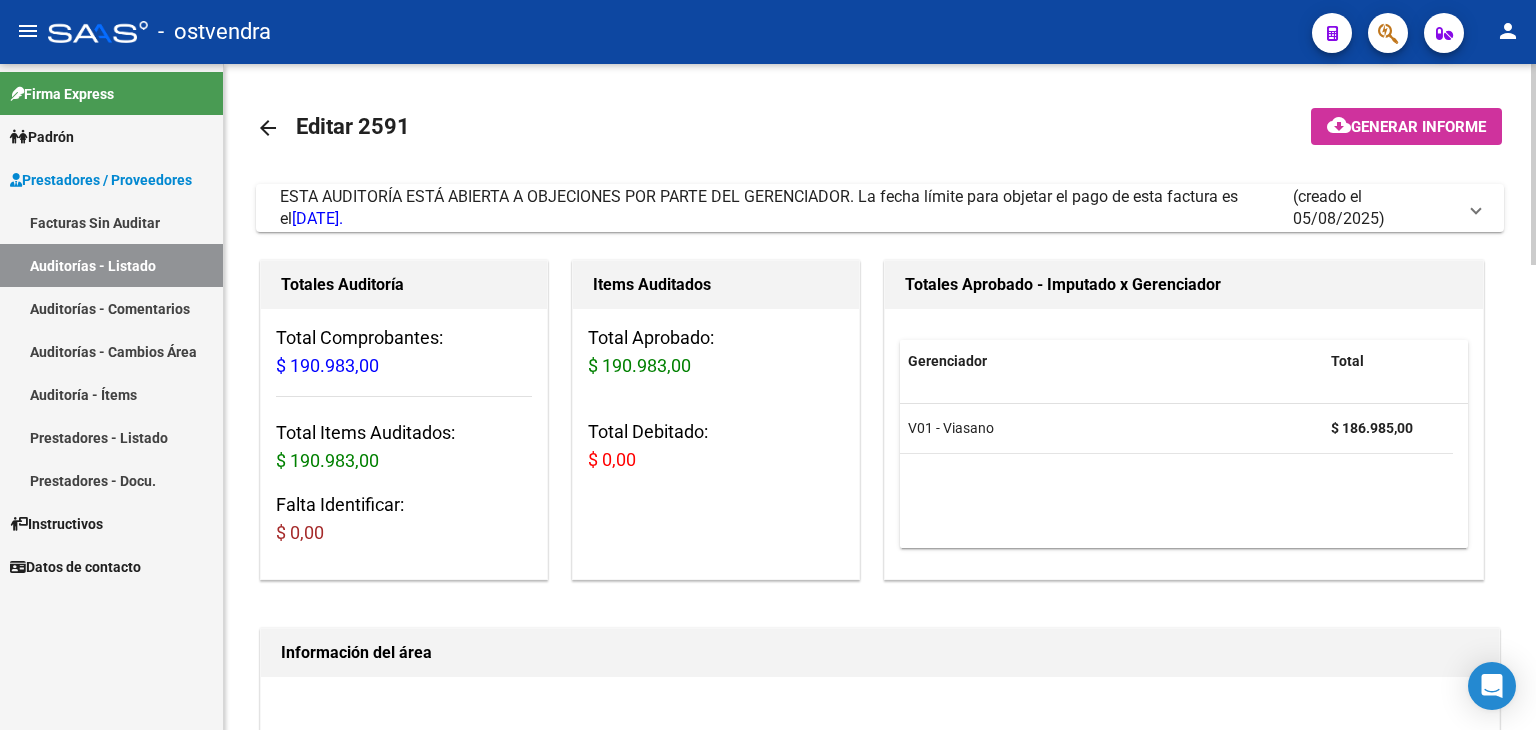 drag, startPoint x: 1474, startPoint y: 217, endPoint x: 1208, endPoint y: 279, distance: 273.13 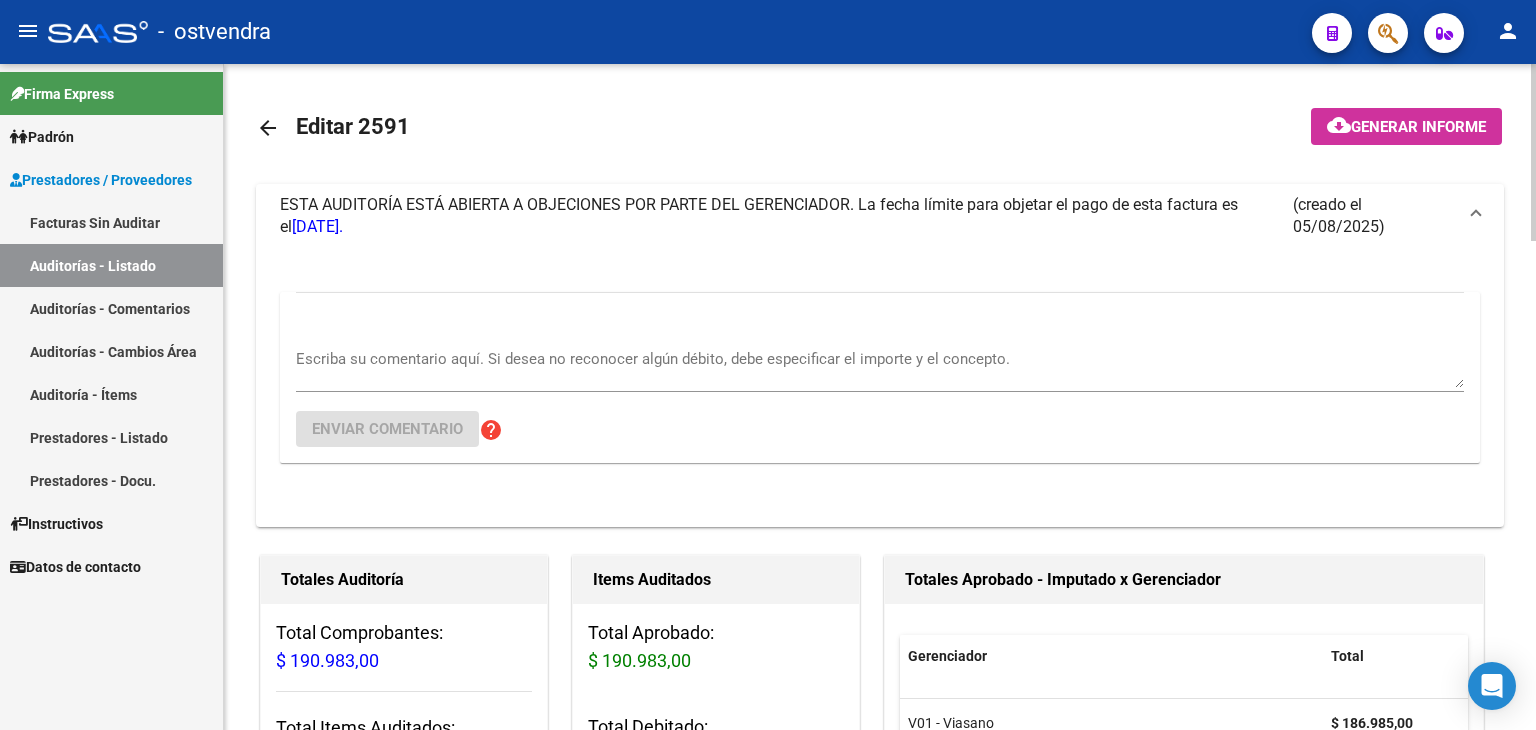 click on "Escriba su comentario aquí. Si desea no reconocer algún débito, debe especificar el importe y el concepto." at bounding box center (880, 368) 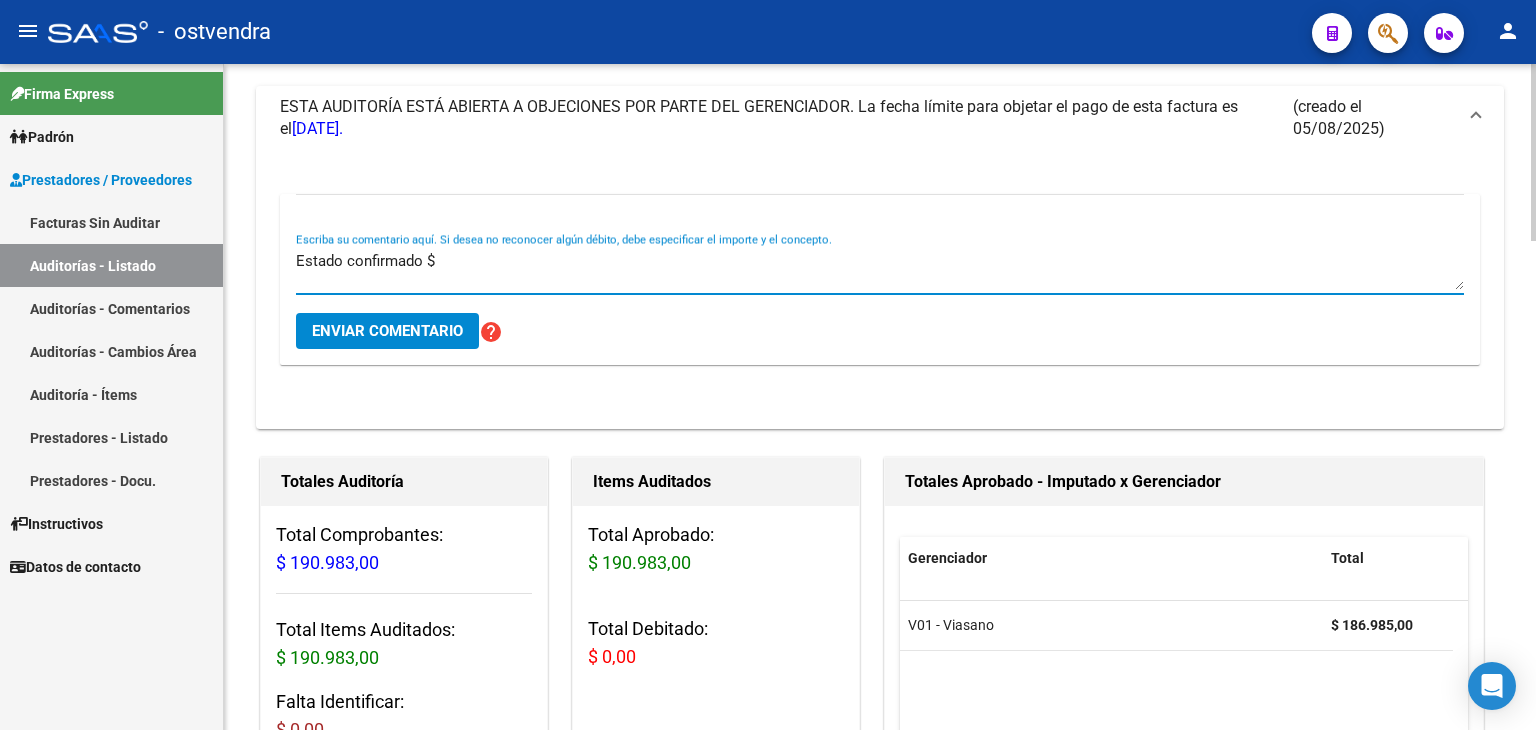 scroll, scrollTop: 100, scrollLeft: 0, axis: vertical 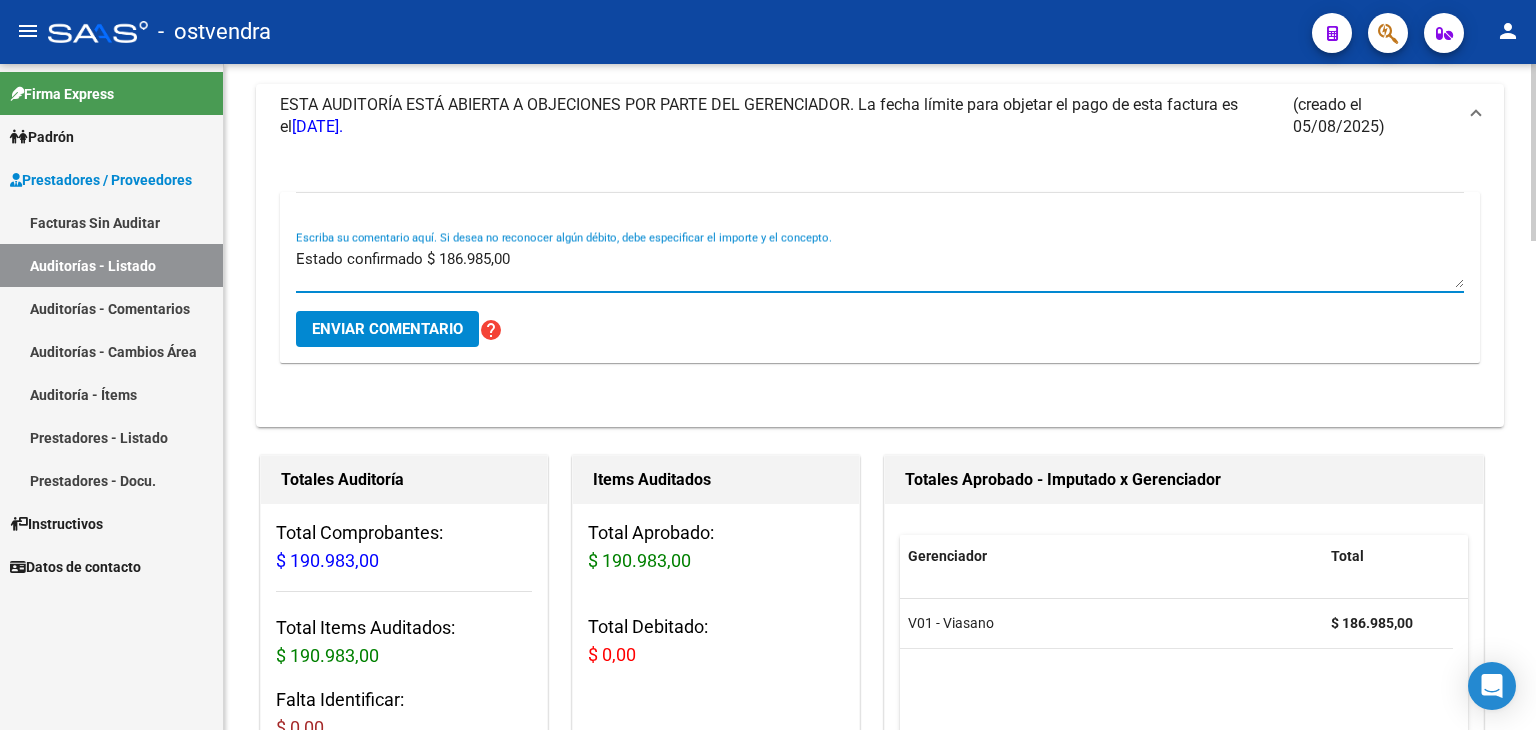 type on "Estado confirmado $ 186.985,00" 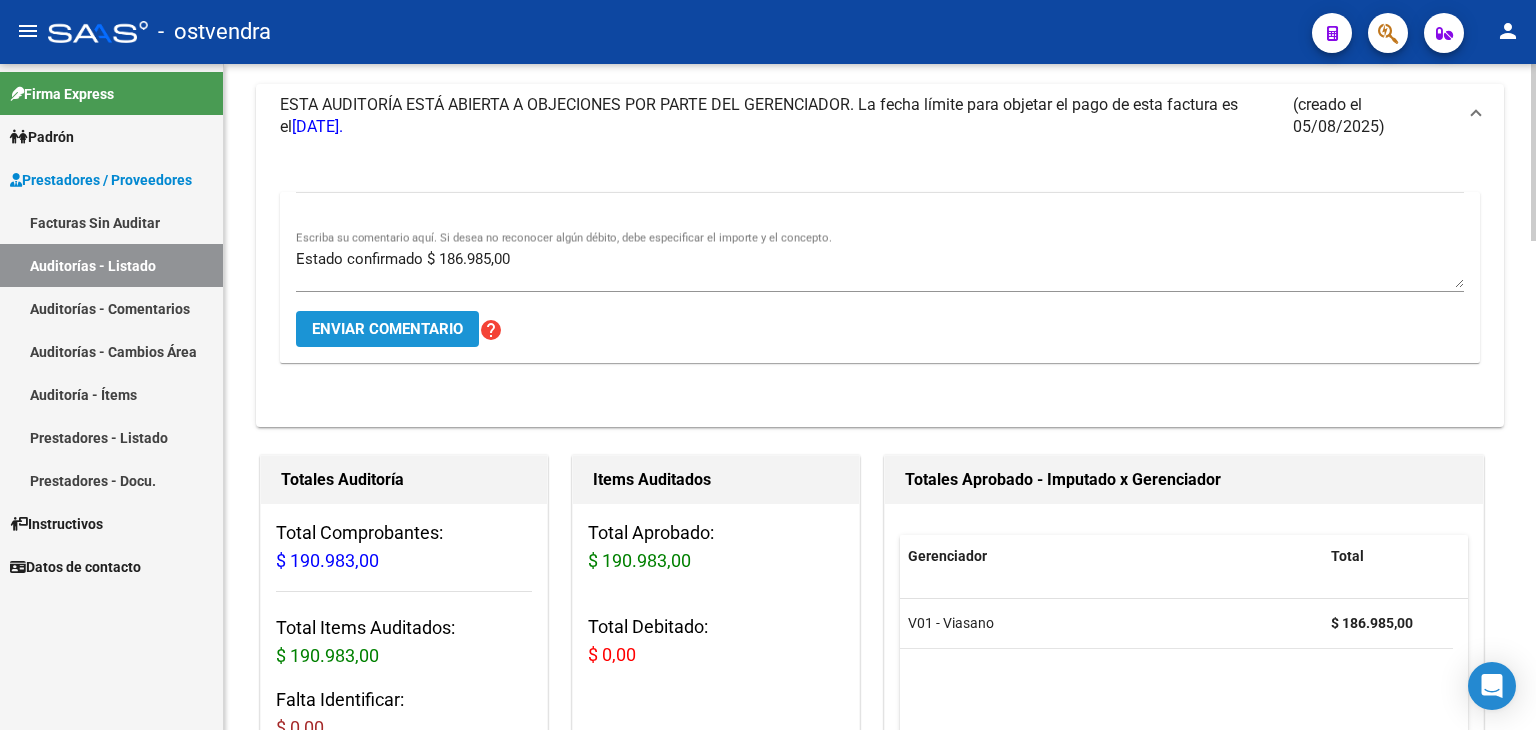click on "Enviar comentario" at bounding box center [387, 329] 